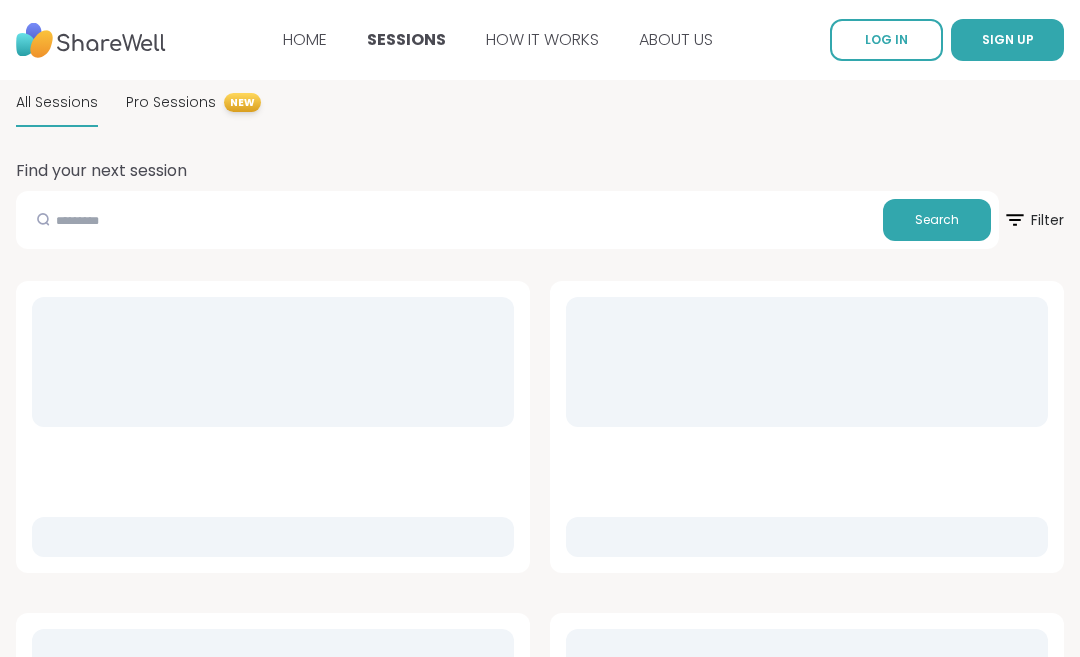 scroll, scrollTop: 0, scrollLeft: 0, axis: both 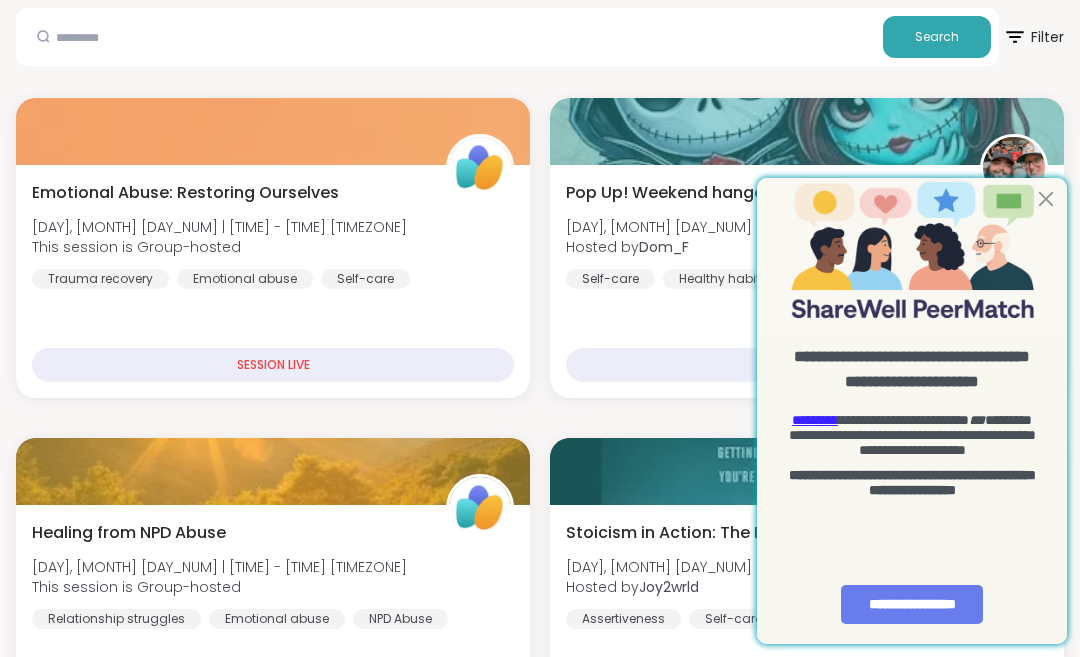 click at bounding box center [1046, 199] 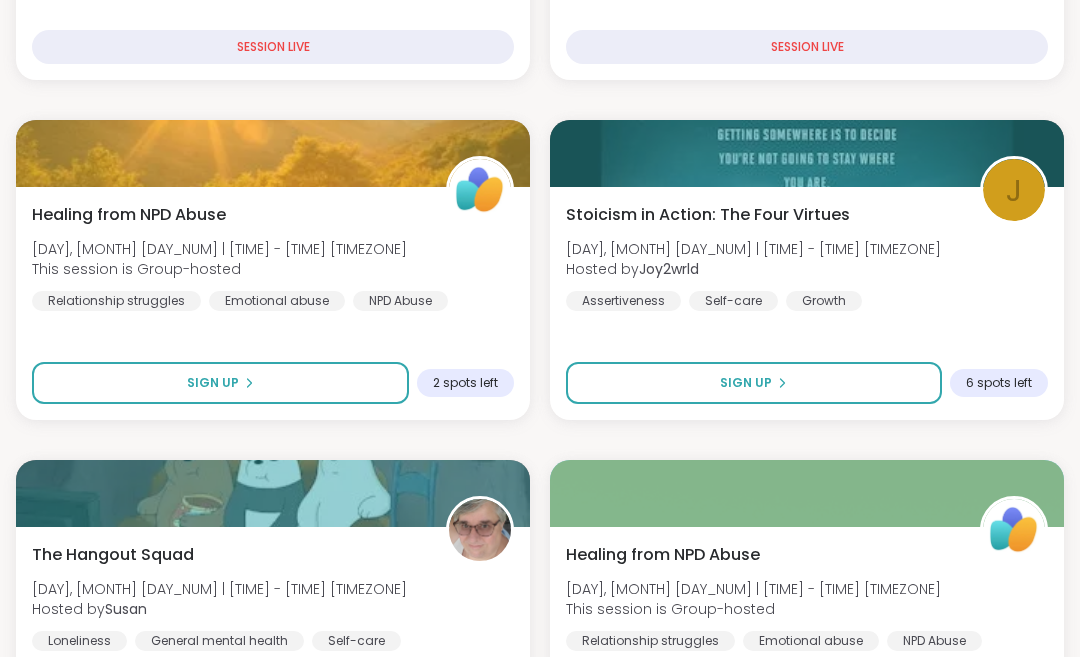 scroll, scrollTop: 501, scrollLeft: 0, axis: vertical 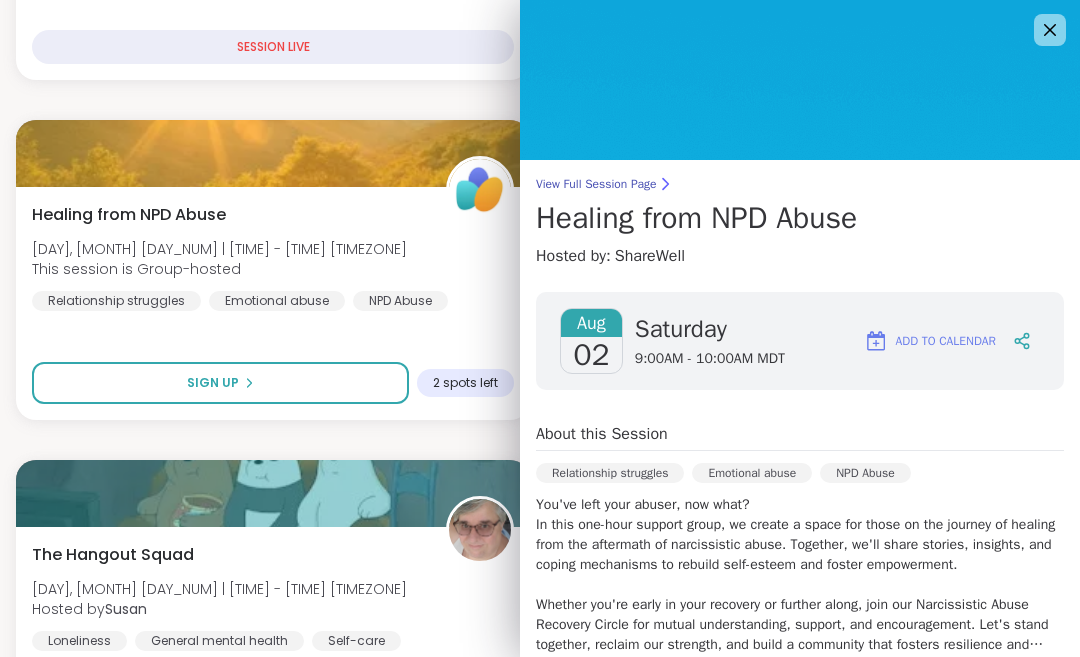 click 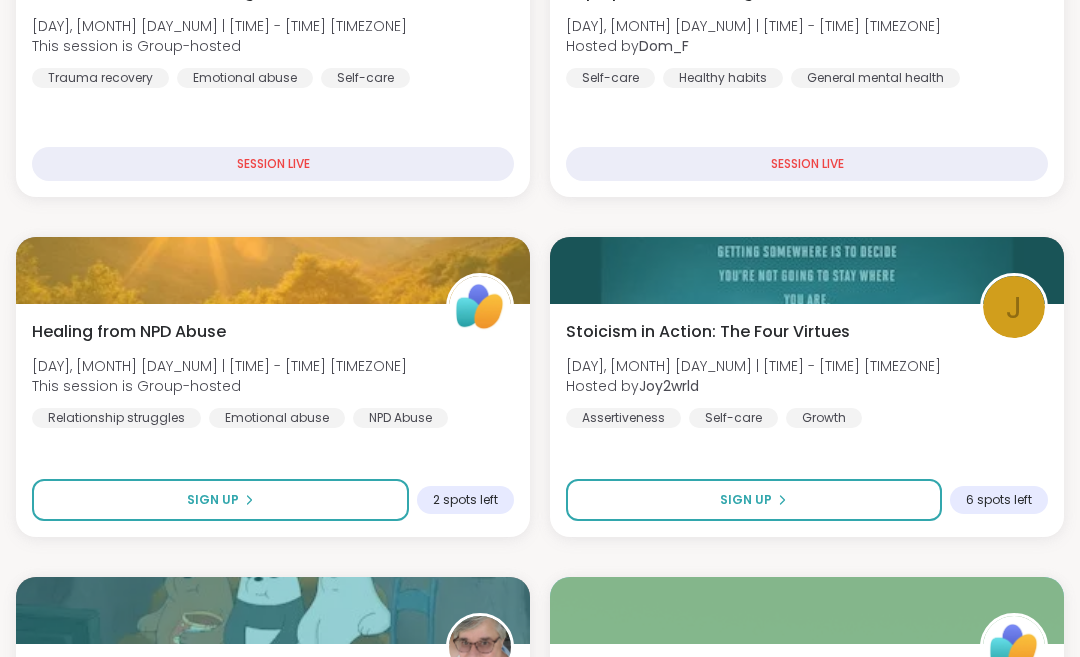 scroll, scrollTop: 383, scrollLeft: 0, axis: vertical 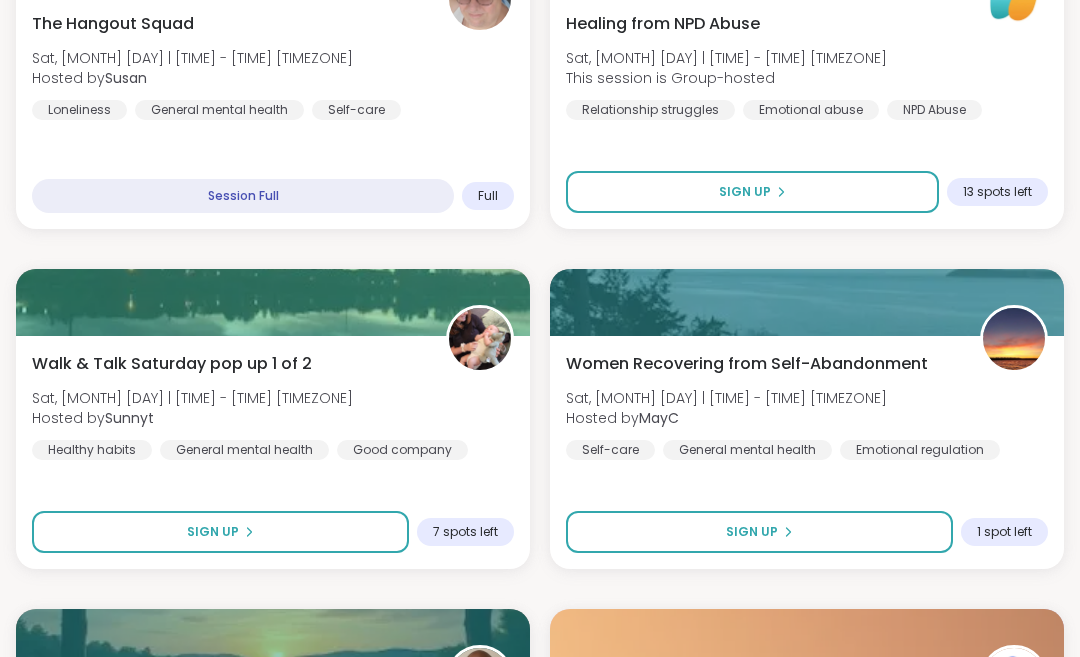 click on "Sign Up" at bounding box center (759, 532) 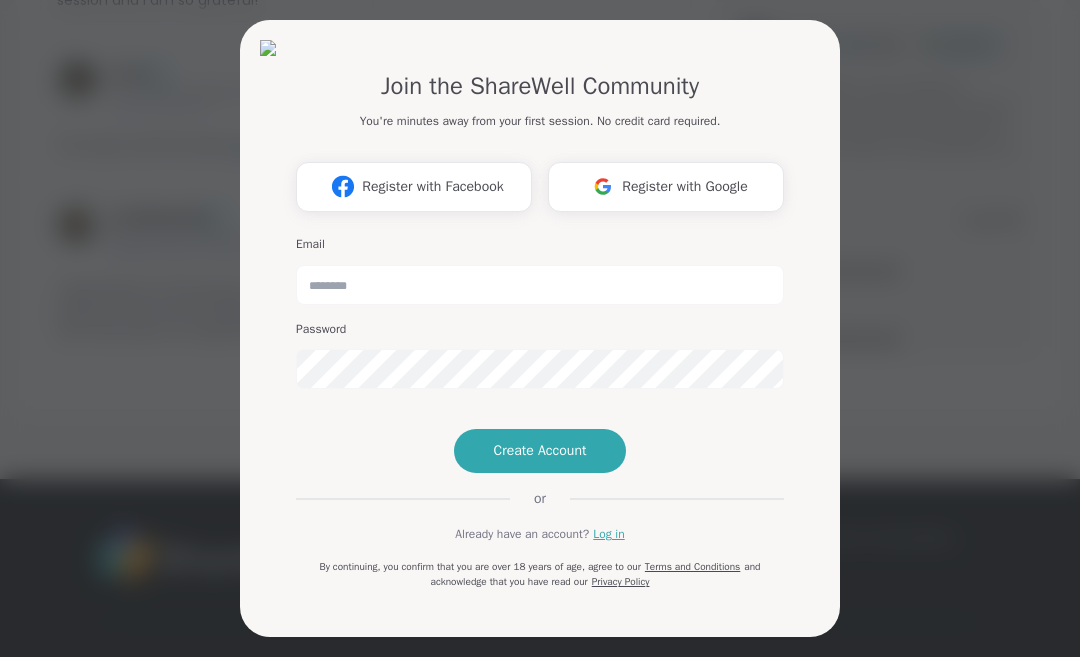 scroll, scrollTop: 0, scrollLeft: 0, axis: both 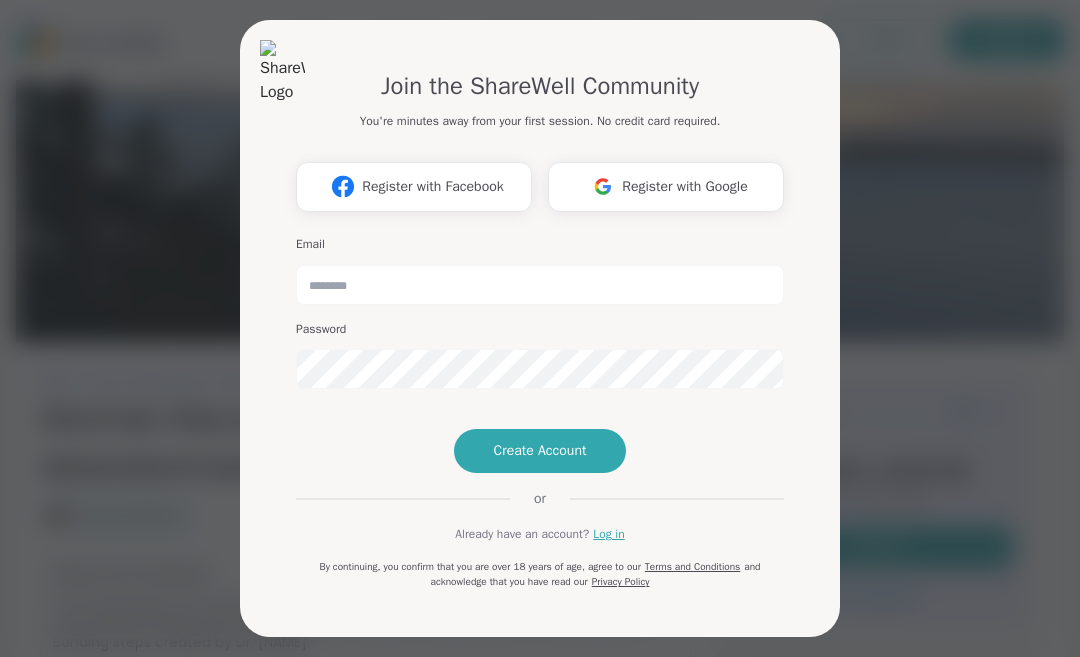 click on "Log in" at bounding box center (608, 534) 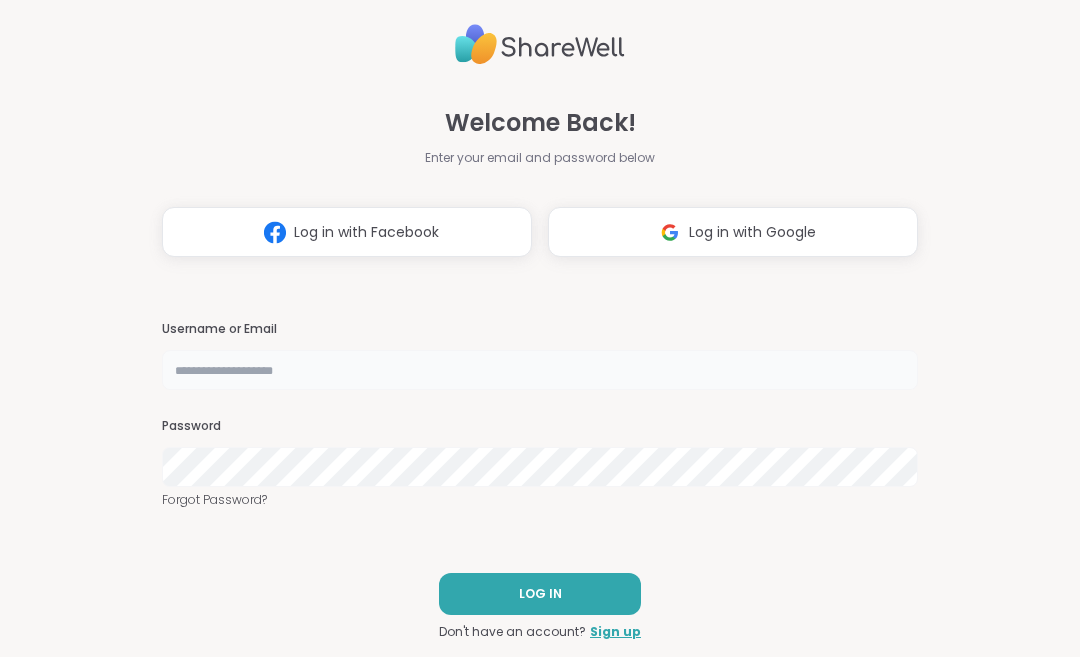 click at bounding box center [540, 370] 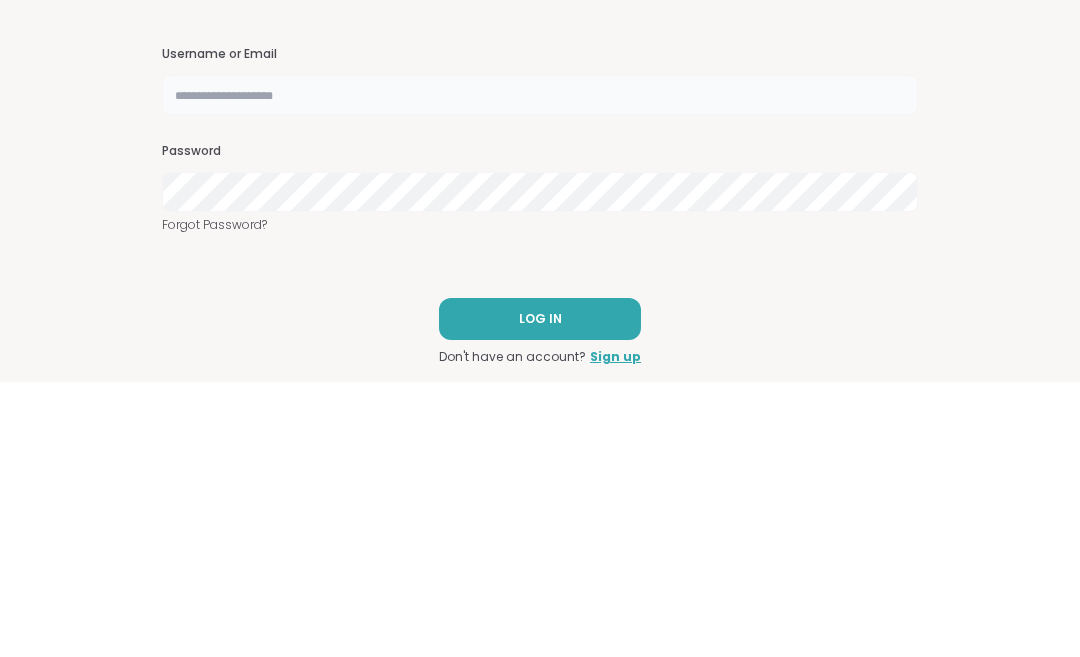 type on "**********" 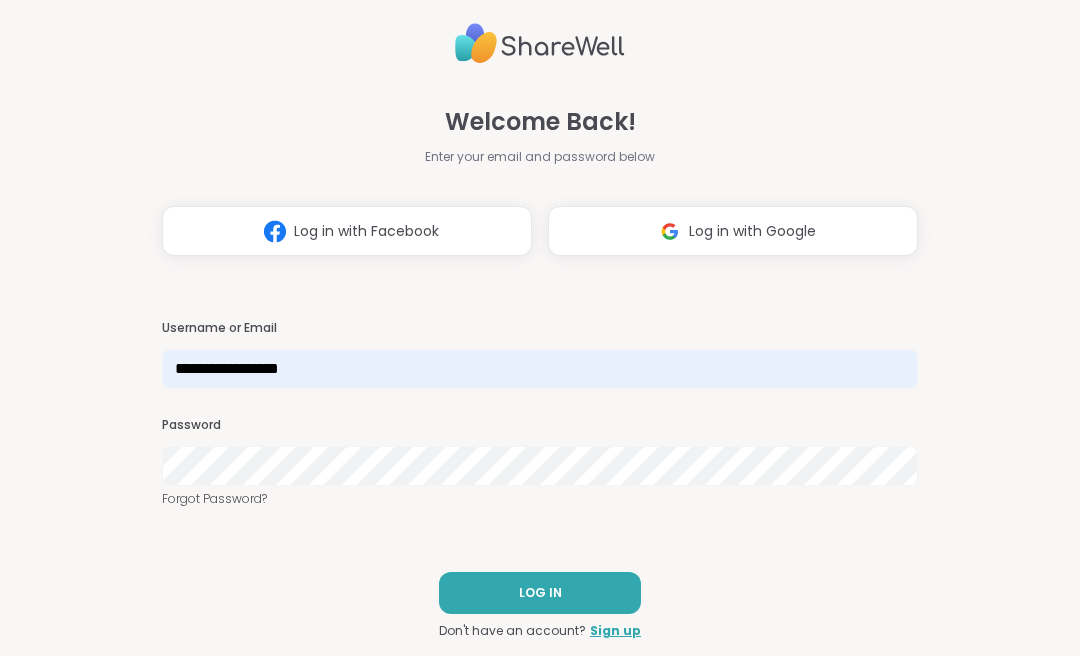 click on "Forgot Password?" at bounding box center (540, 500) 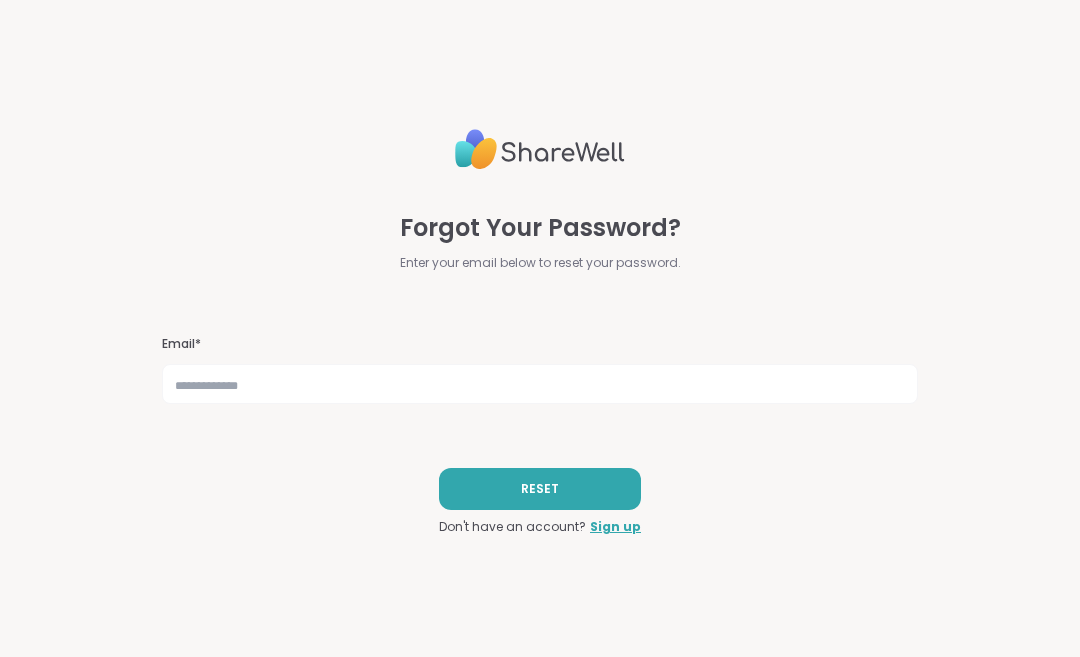click on "RESET" at bounding box center [540, 489] 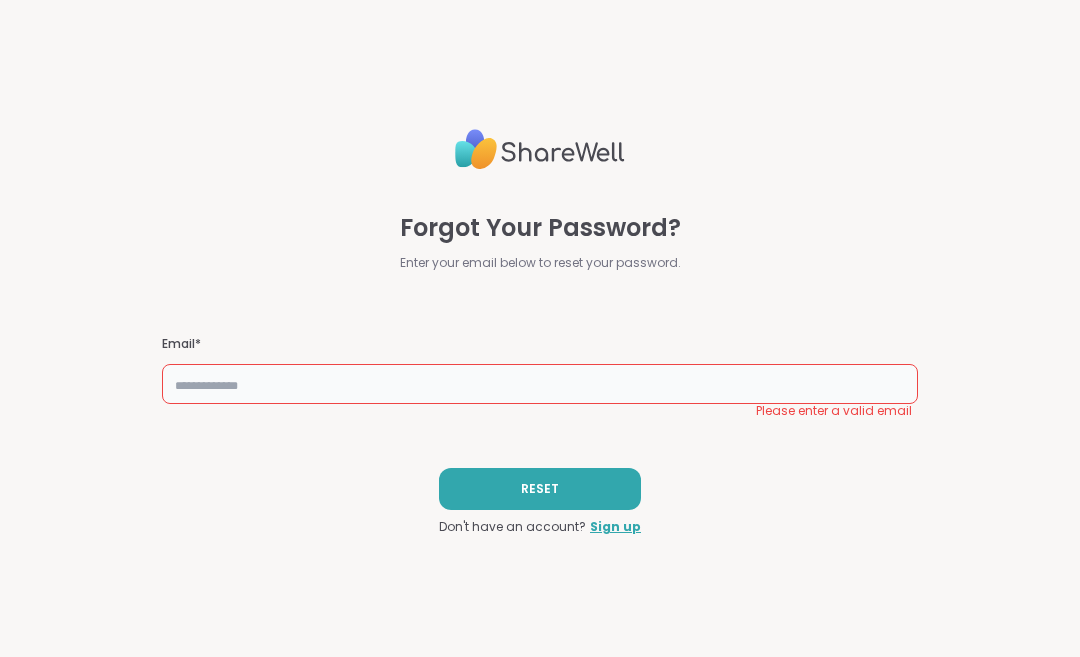 click at bounding box center (540, 384) 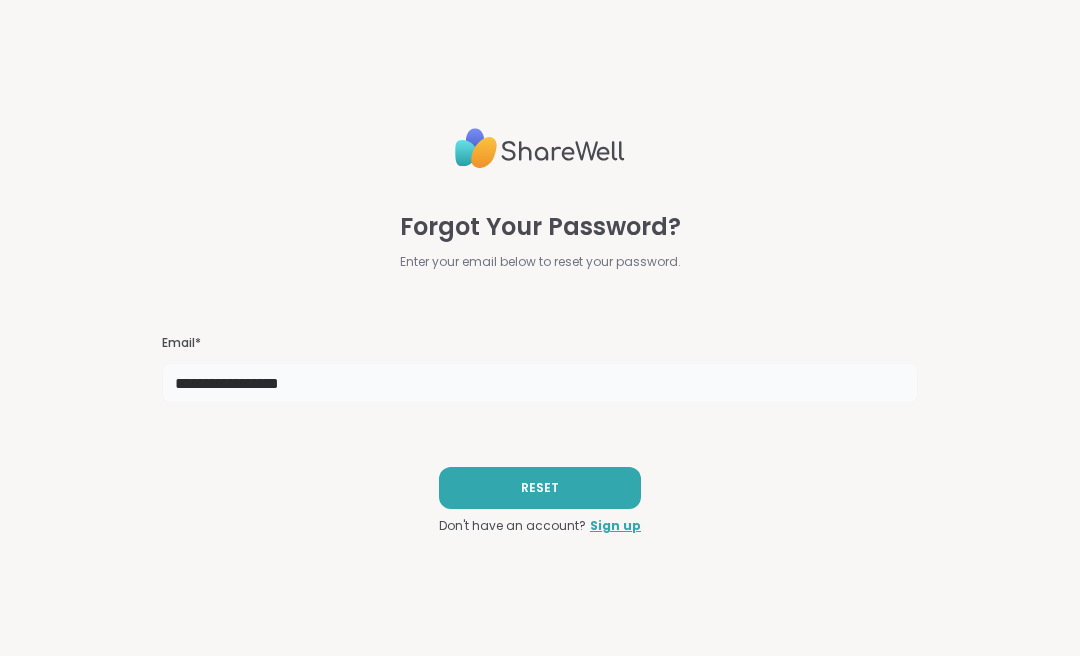 type on "**********" 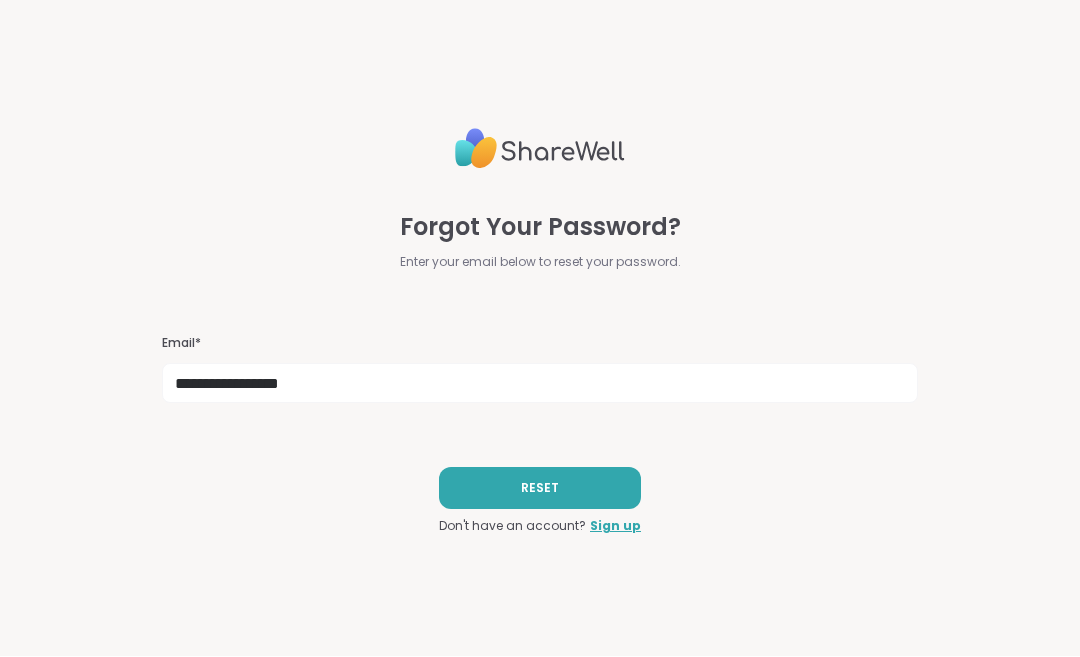 click on "RESET" at bounding box center [540, 489] 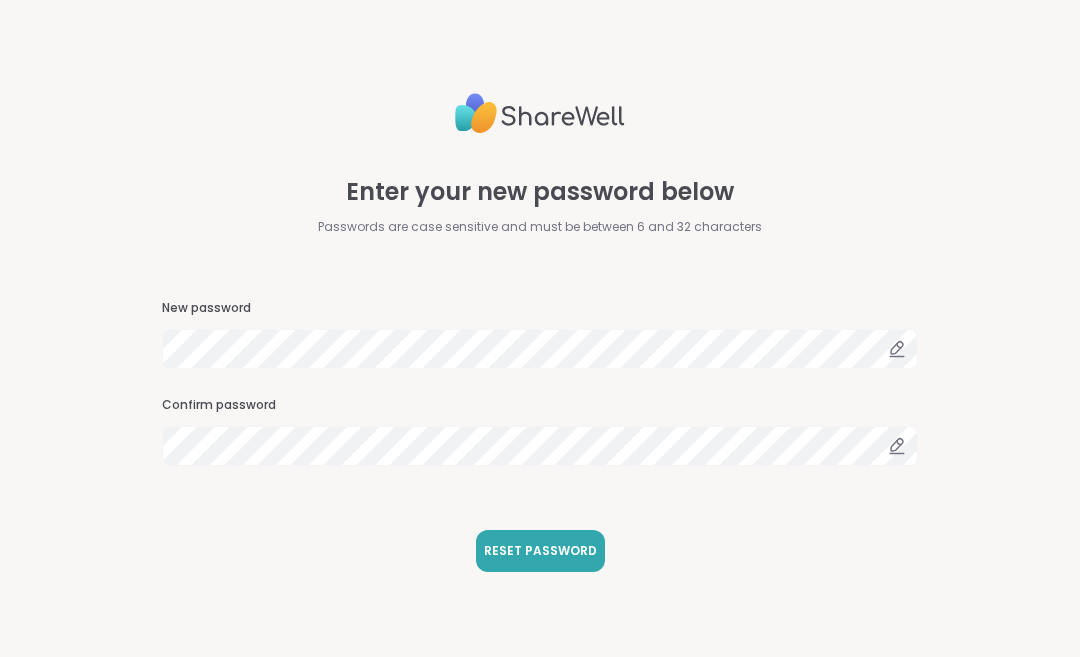 scroll, scrollTop: 0, scrollLeft: 0, axis: both 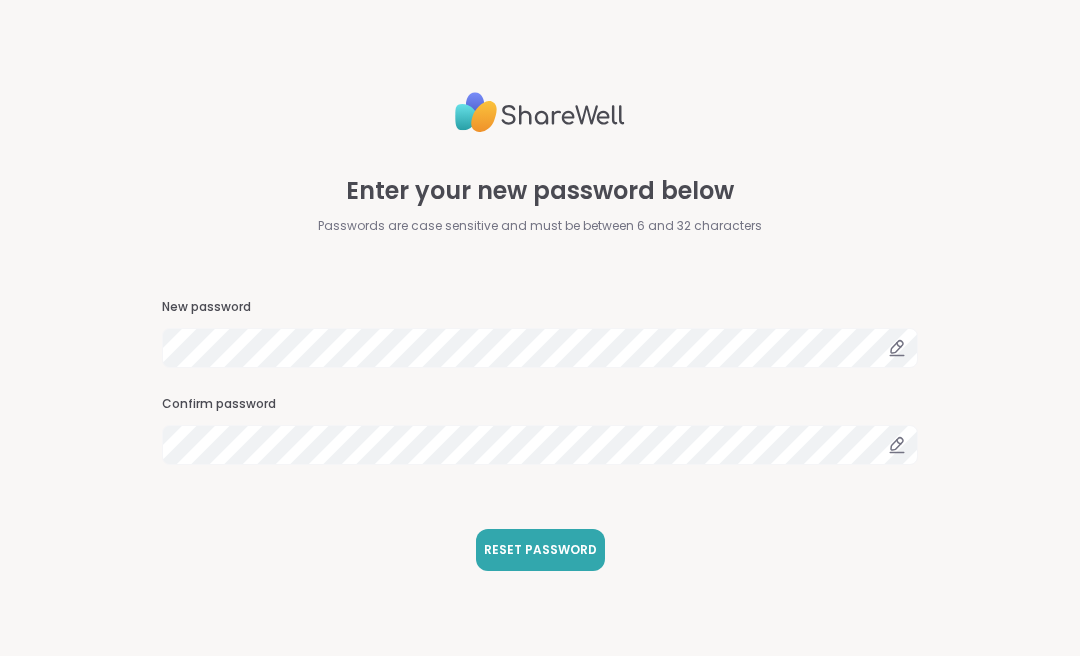 click on "RESET PASSWORD" at bounding box center [540, 551] 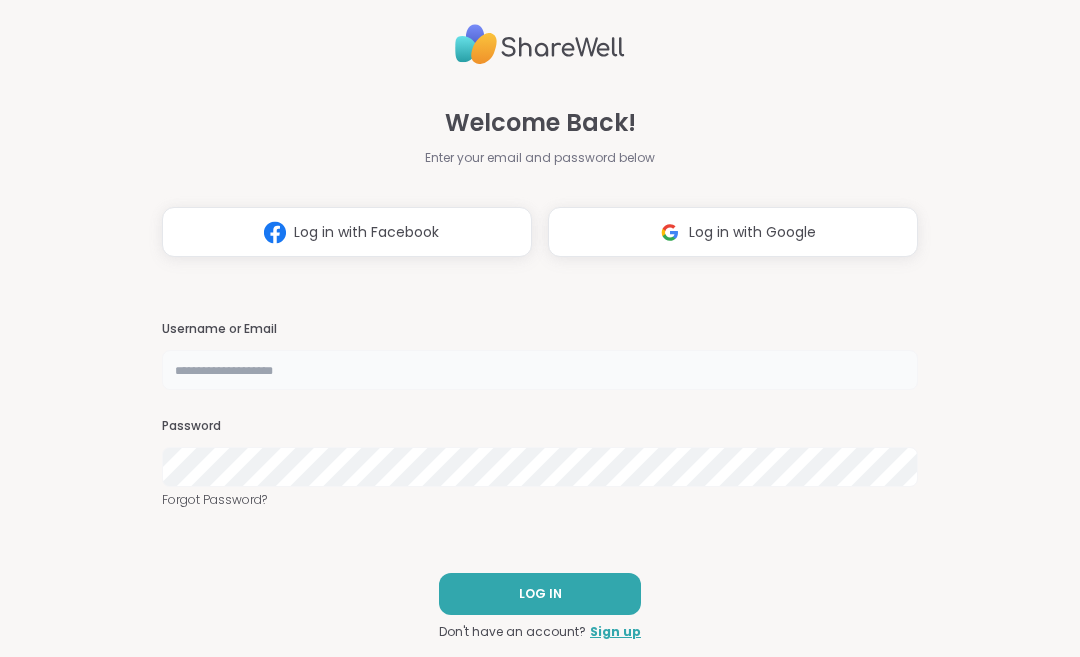 click at bounding box center (540, 370) 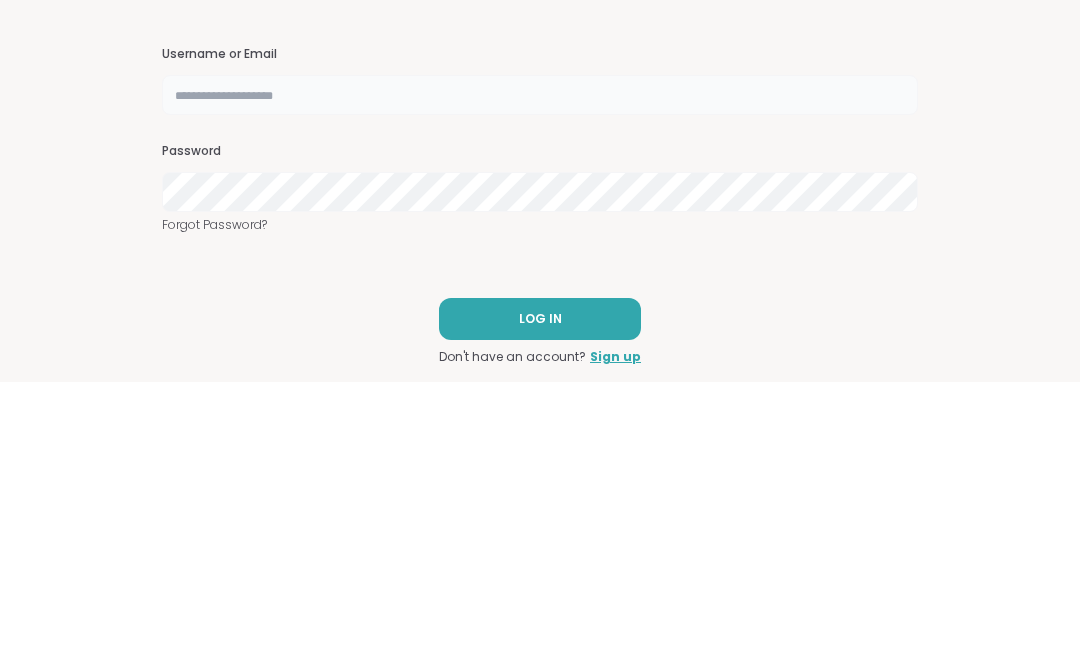 type on "**********" 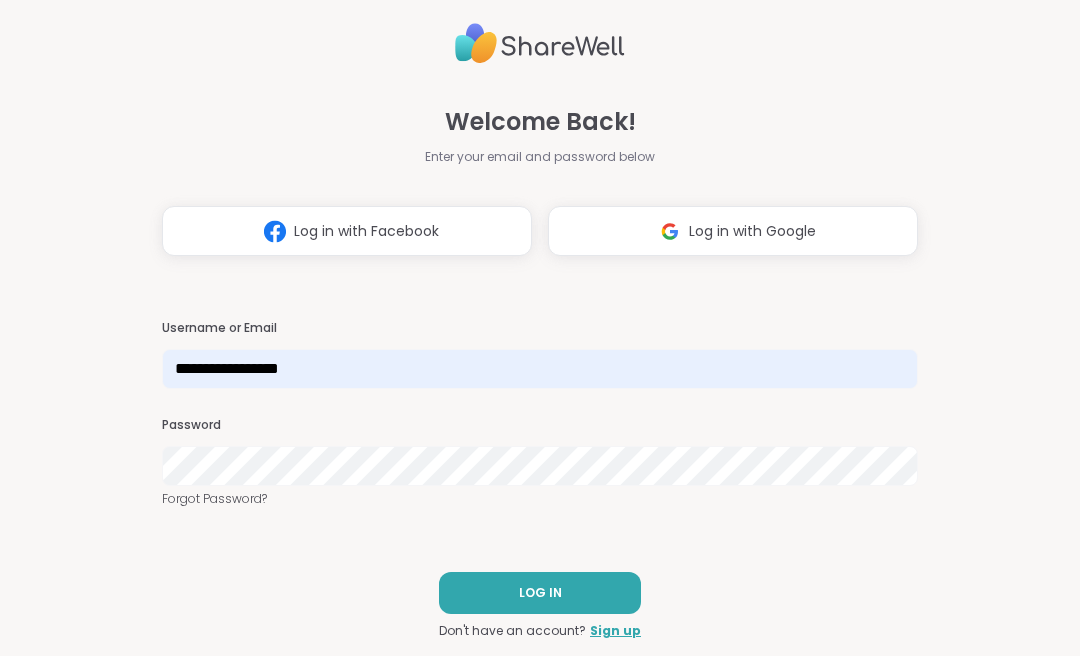 click on "LOG IN" at bounding box center (540, 594) 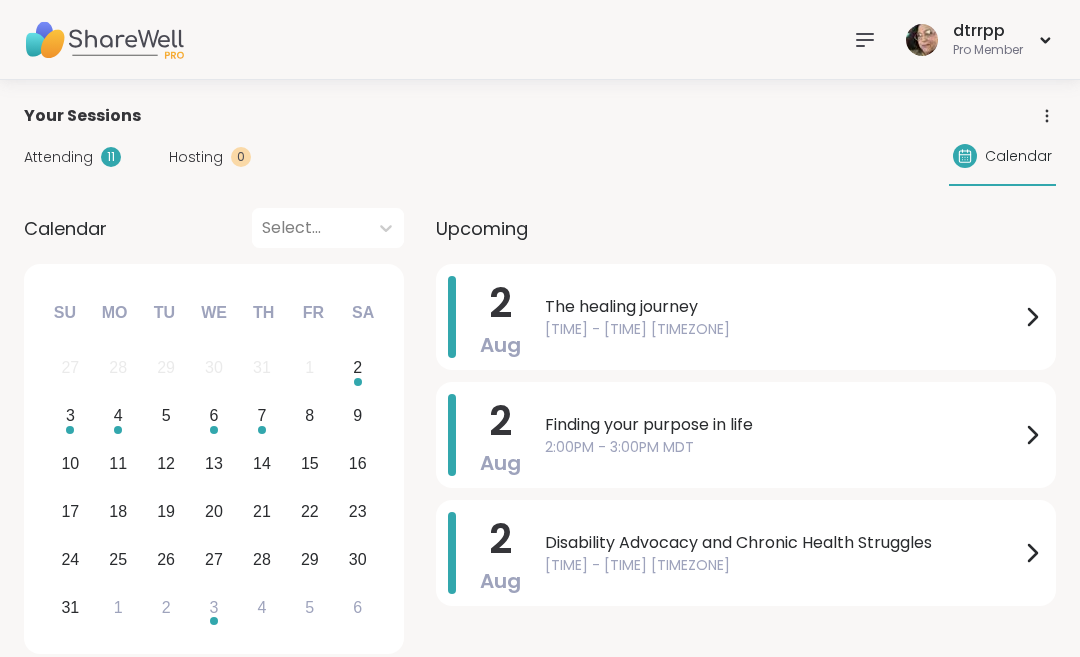 click on "Pro Member" at bounding box center [988, 50] 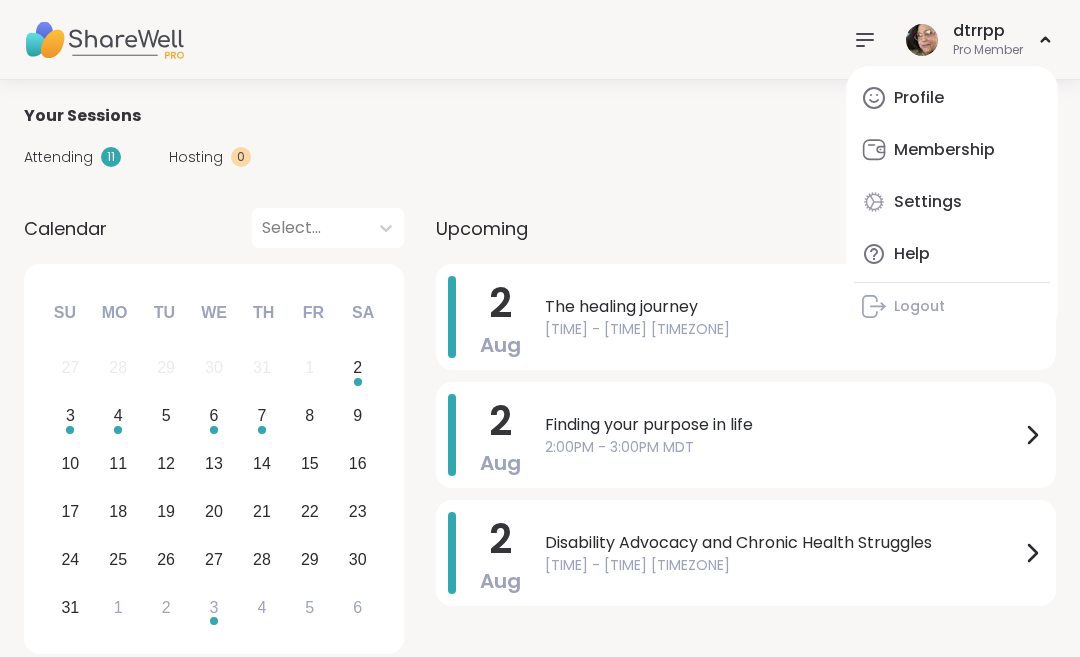 click on "Attending 11 Hosting 0 Calendar" at bounding box center [540, 157] 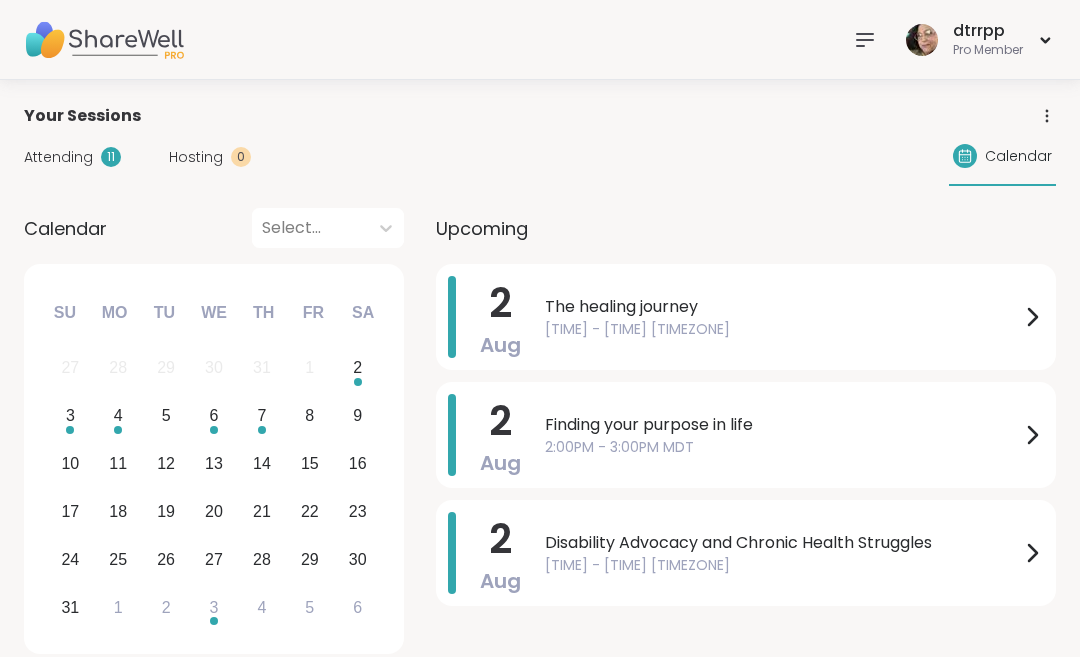 click 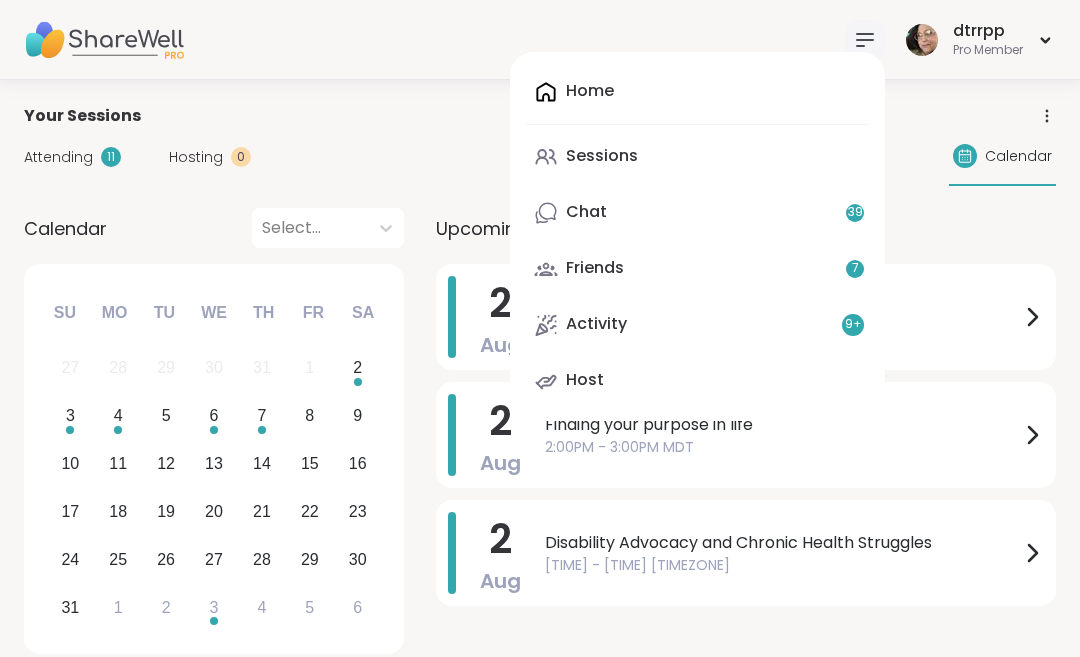 click on "Friends 7" at bounding box center [697, 269] 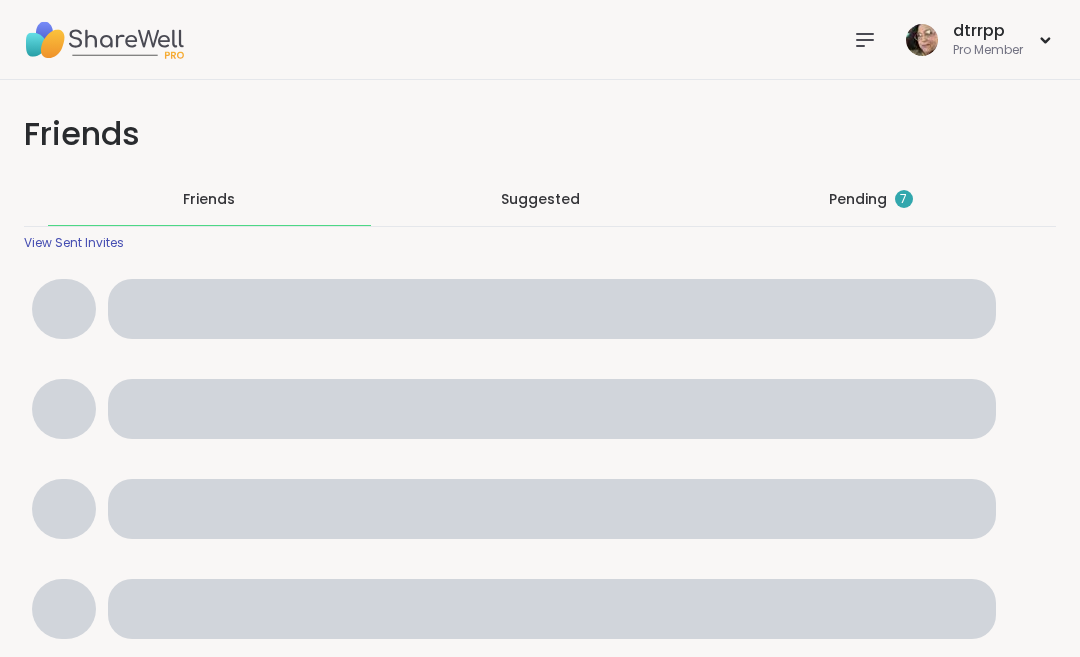 scroll, scrollTop: 0, scrollLeft: 0, axis: both 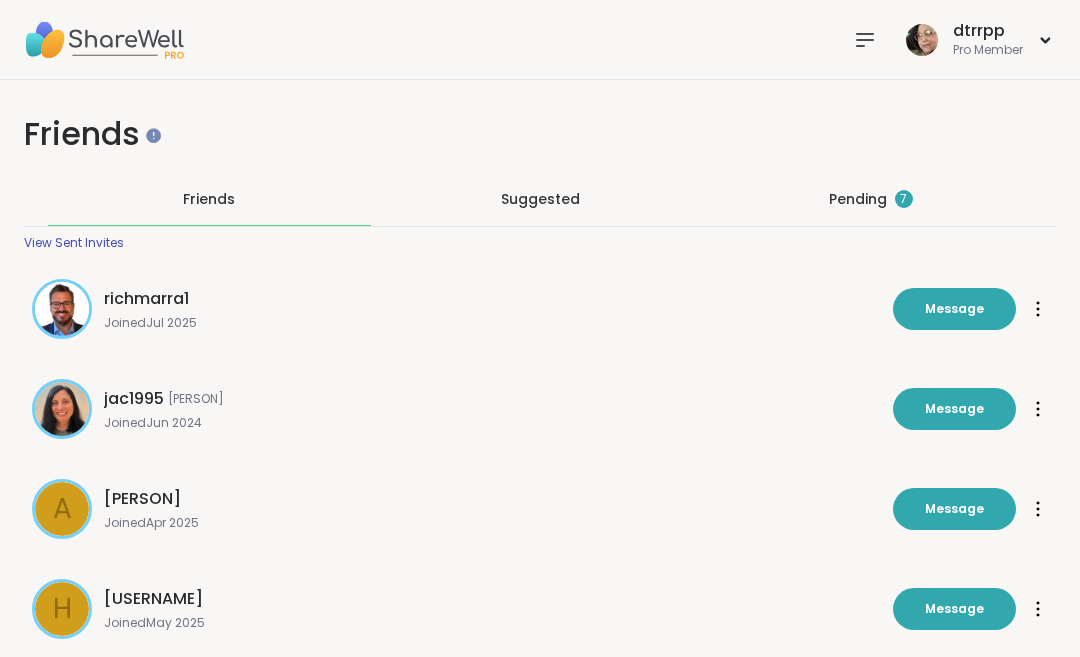 click on "Pro Member" at bounding box center (988, 50) 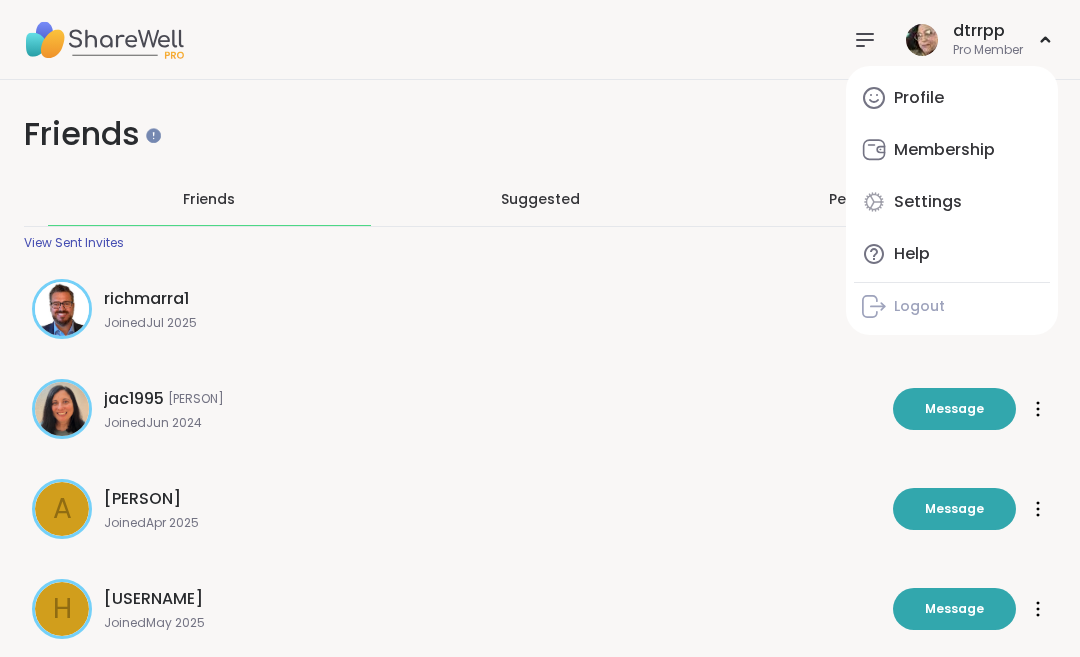 click on "richmarra1 Joined  Jul 2025 Message" at bounding box center [456, 309] 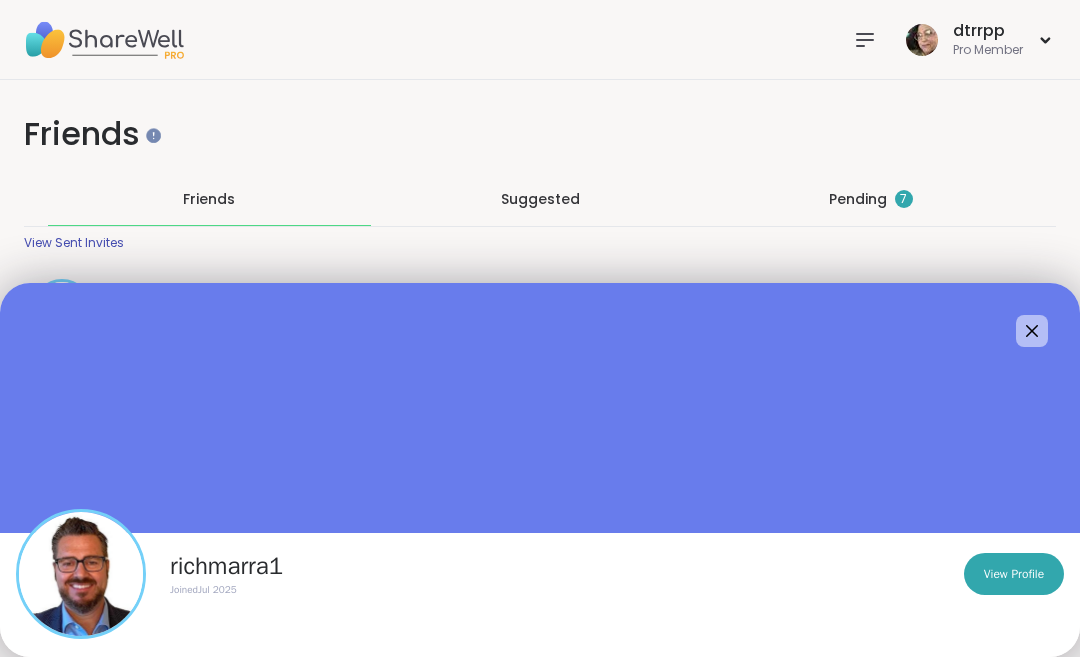 scroll, scrollTop: 0, scrollLeft: 0, axis: both 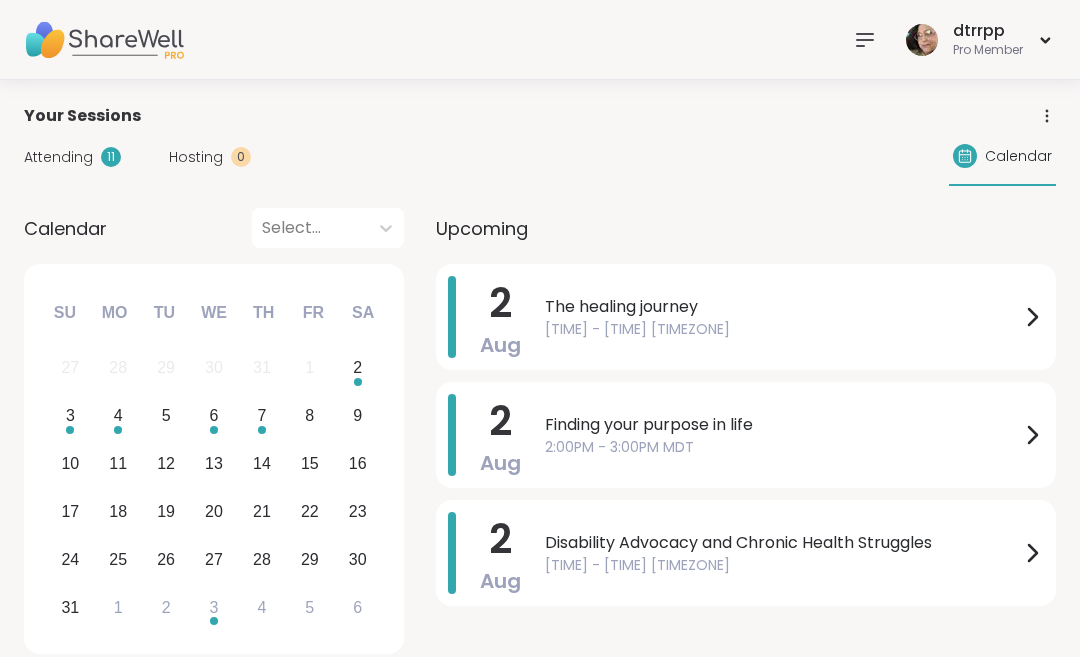 click on "[TIME] - [TIME] [TIMEZONE]" at bounding box center (782, 329) 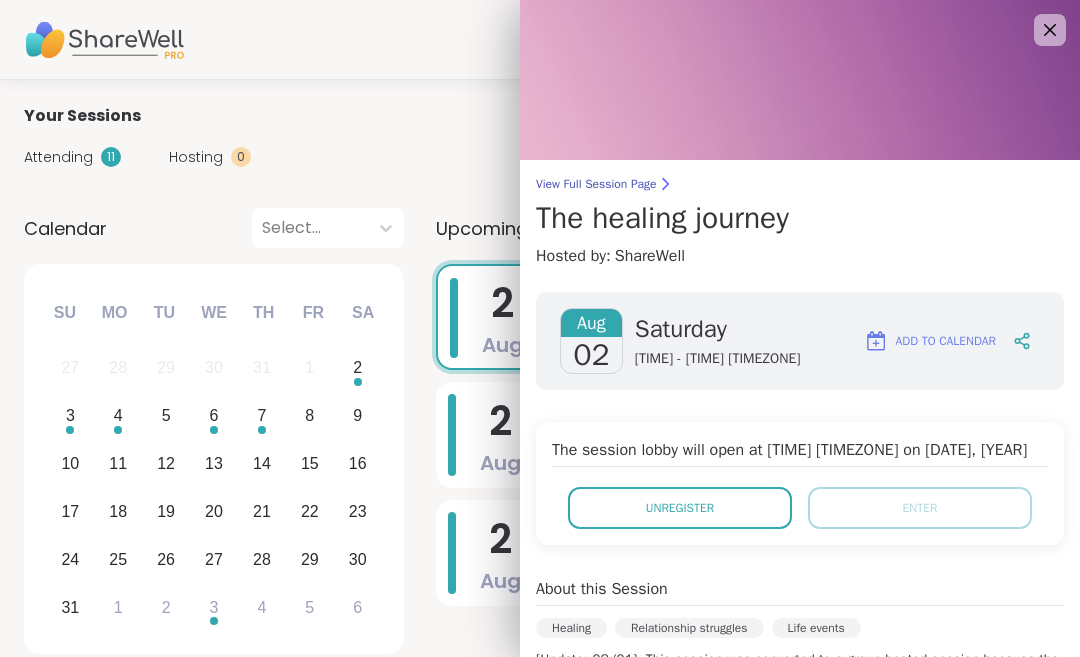 click 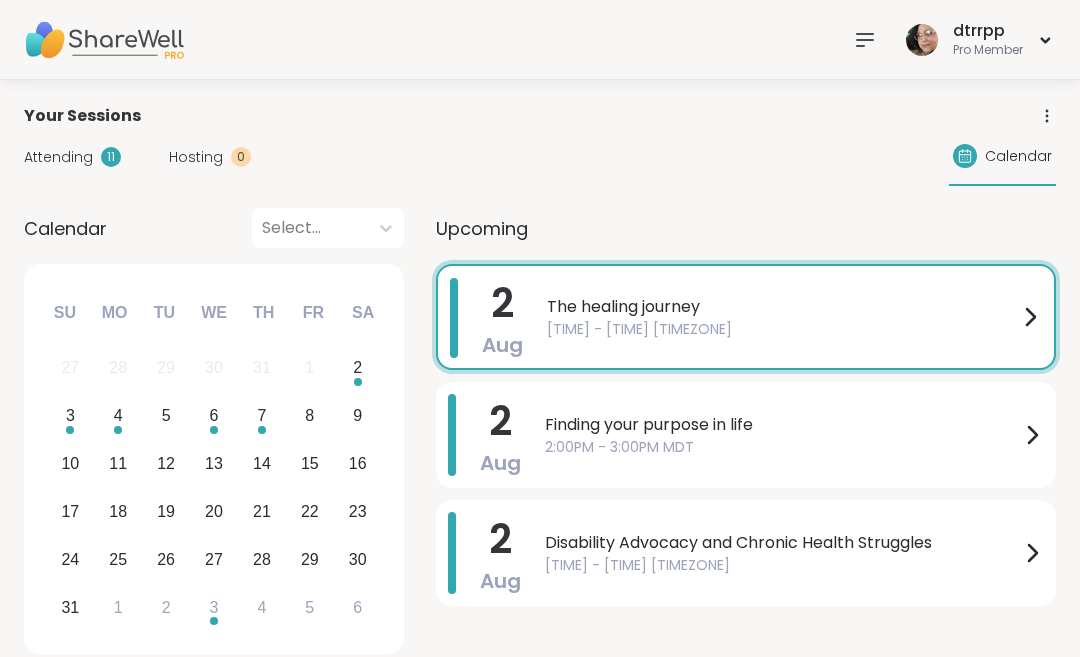 click on "Calendar" at bounding box center (1018, 156) 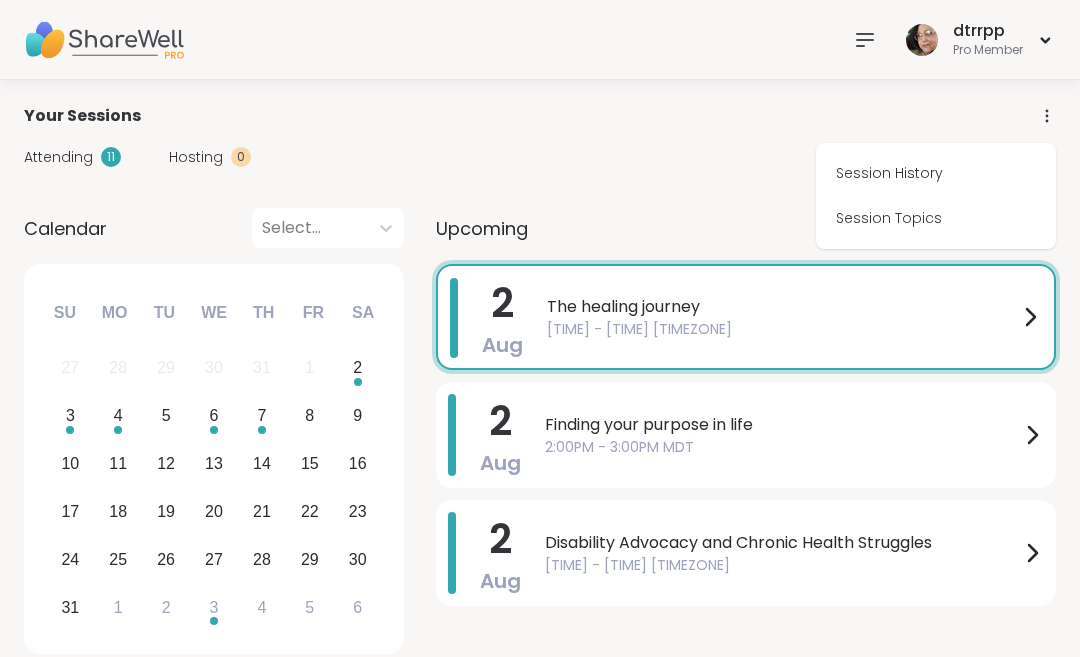 click on "Session Topics" at bounding box center [936, 218] 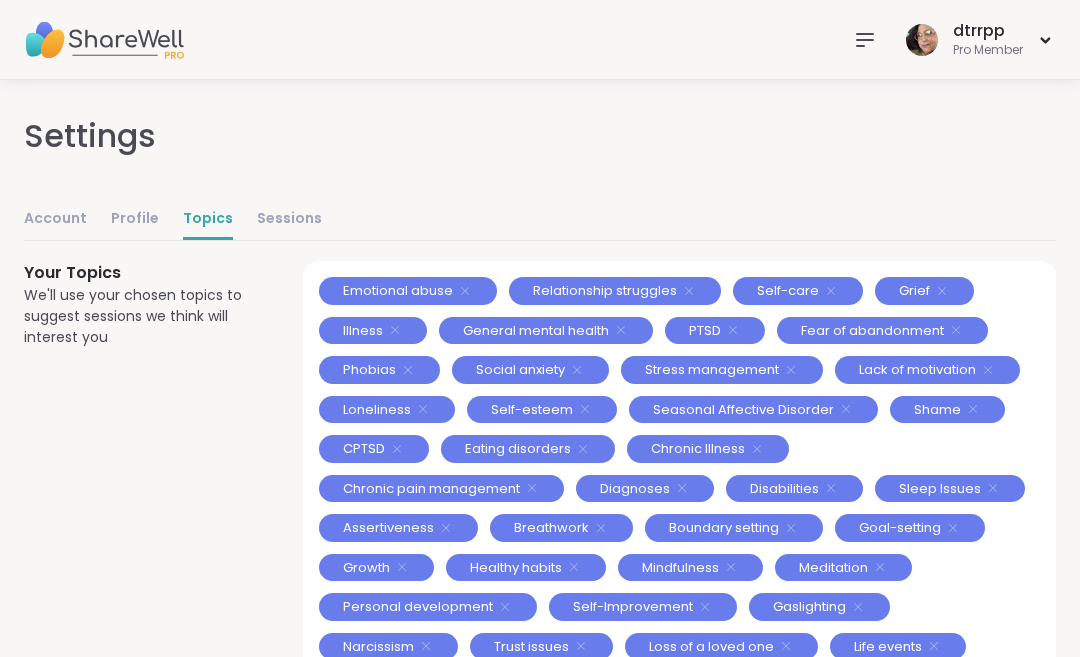 click on "Sessions" at bounding box center [289, 220] 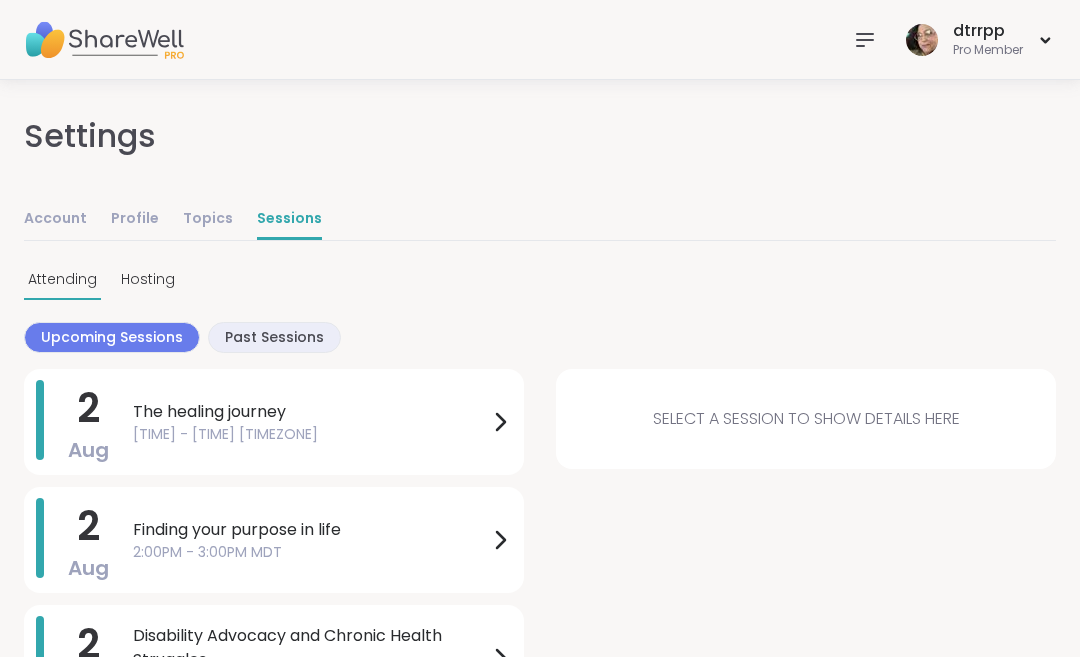 click on "2 Aug The healing journey 10:30AM - 11:00AM MDT" at bounding box center [274, 422] 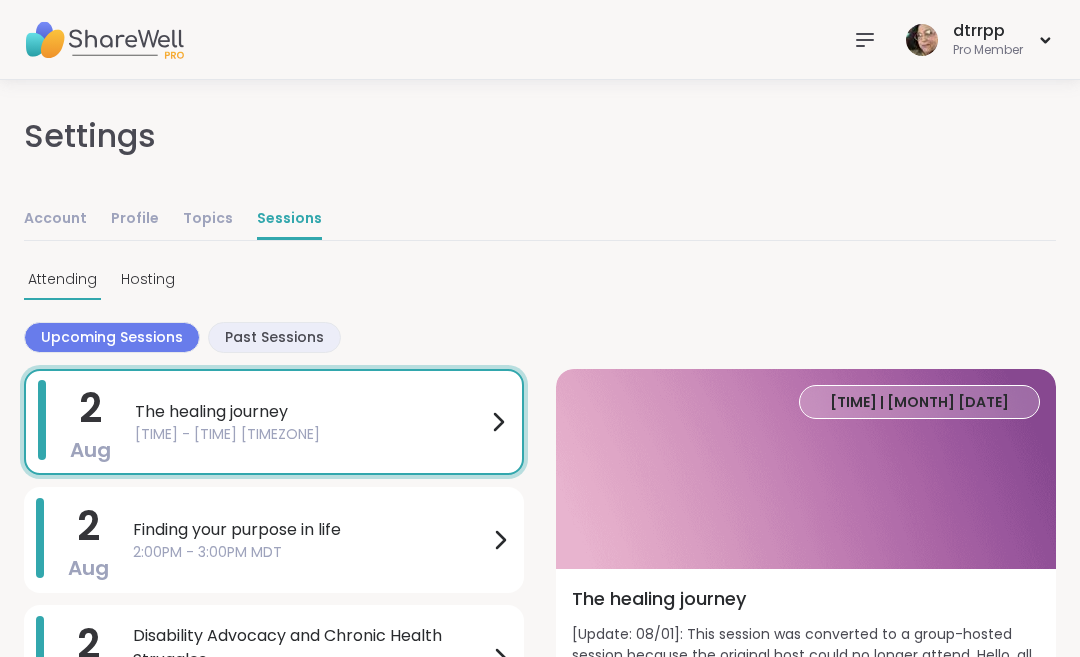 click on "2 Aug The healing journey 10:30AM - 11:00AM MDT" at bounding box center (274, 422) 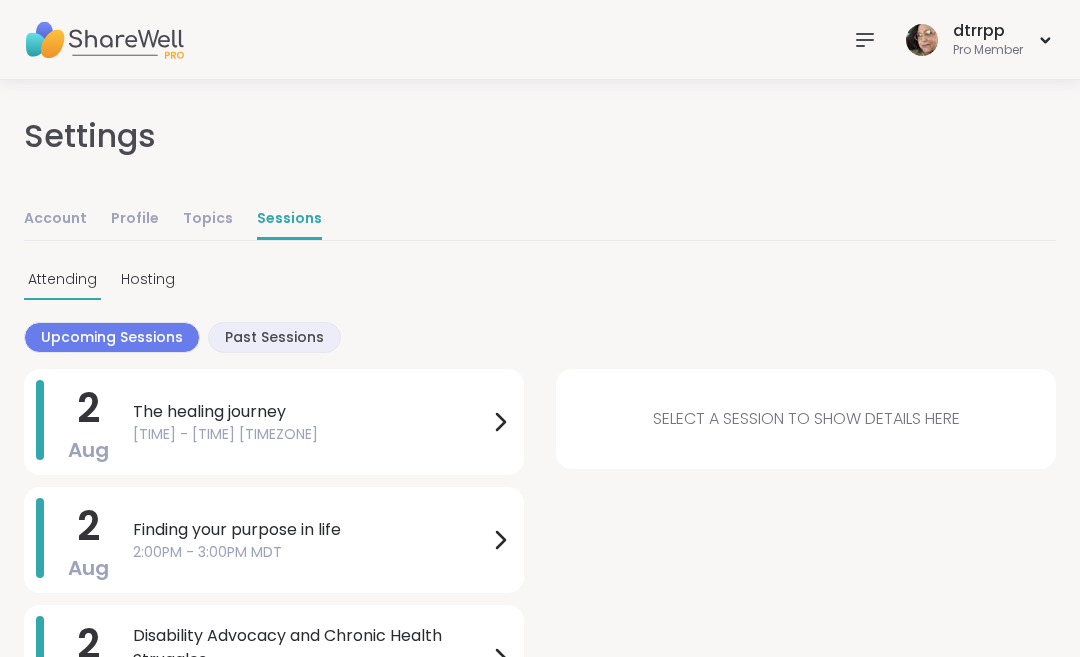 click on "2 Aug The healing journey 10:30AM - 11:00AM MDT" at bounding box center (274, 422) 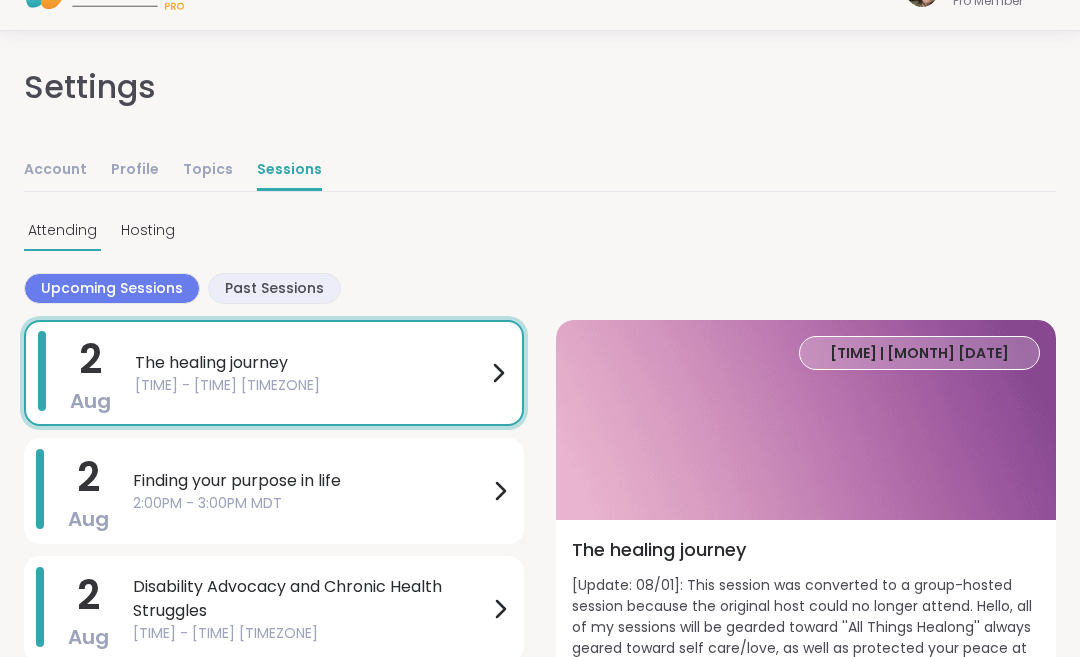 scroll, scrollTop: 0, scrollLeft: 0, axis: both 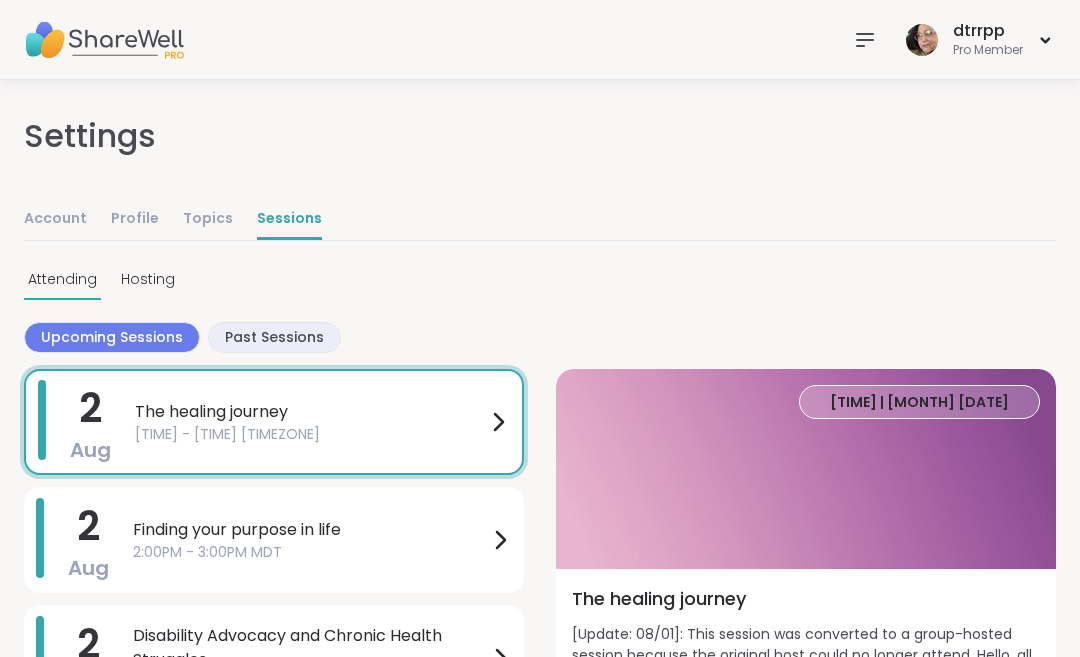 click on "Topics" at bounding box center (208, 220) 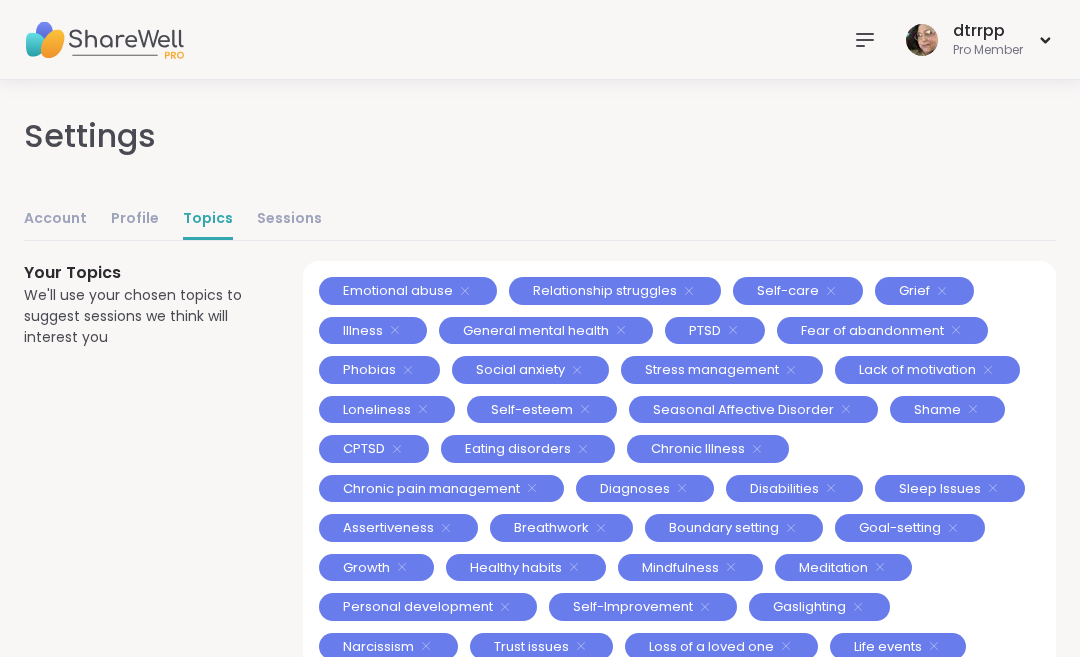click on "Profile" at bounding box center [135, 220] 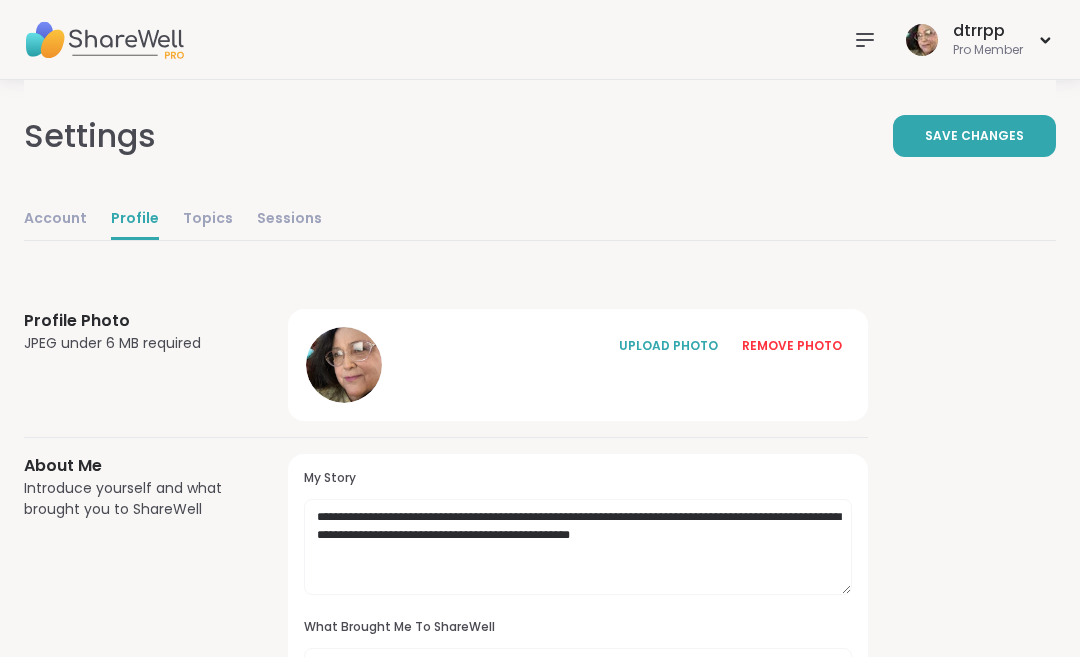 click at bounding box center (865, 40) 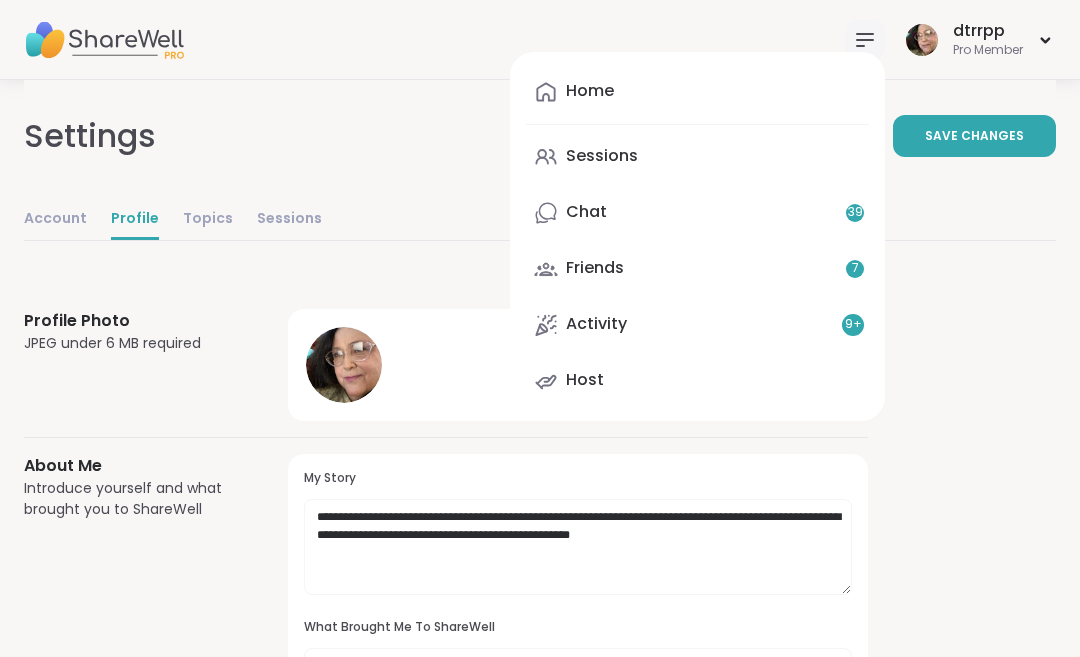click on "Home" at bounding box center [590, 91] 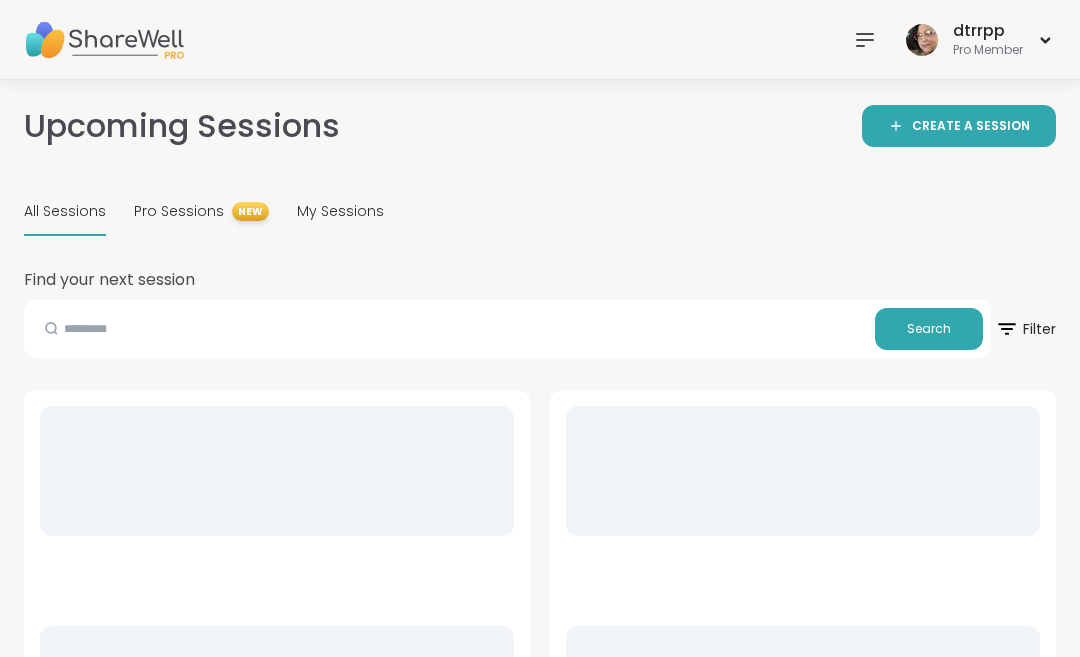 scroll, scrollTop: 0, scrollLeft: 0, axis: both 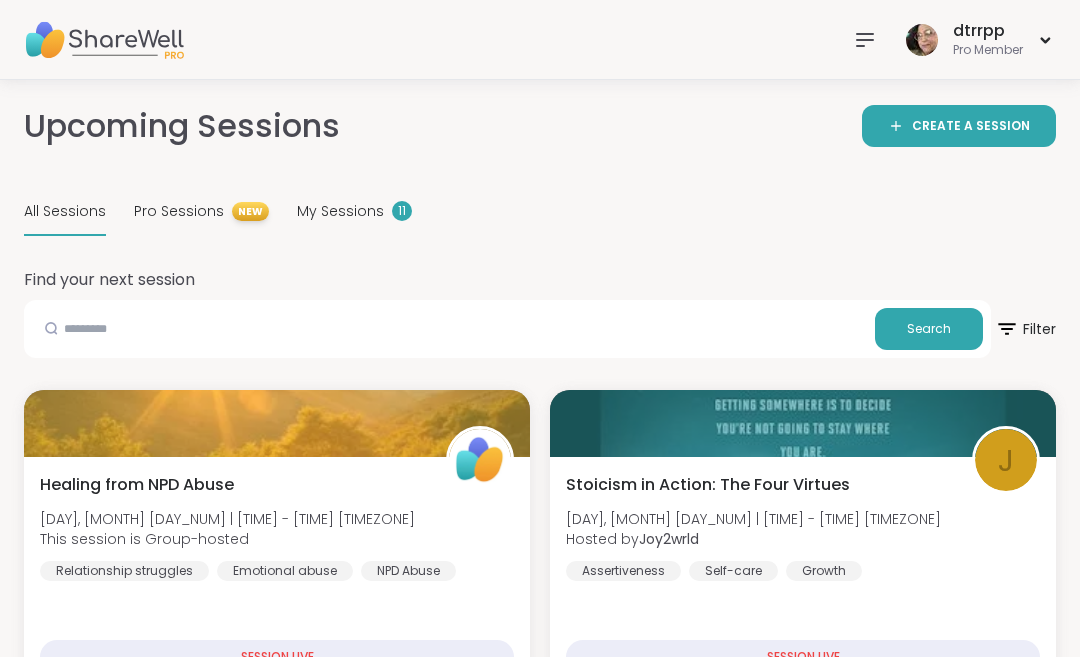 click on "[DAY], [MONTH] [DAY_NUM] | [TIME] - [TIME] [TIMEZONE]" at bounding box center (753, 519) 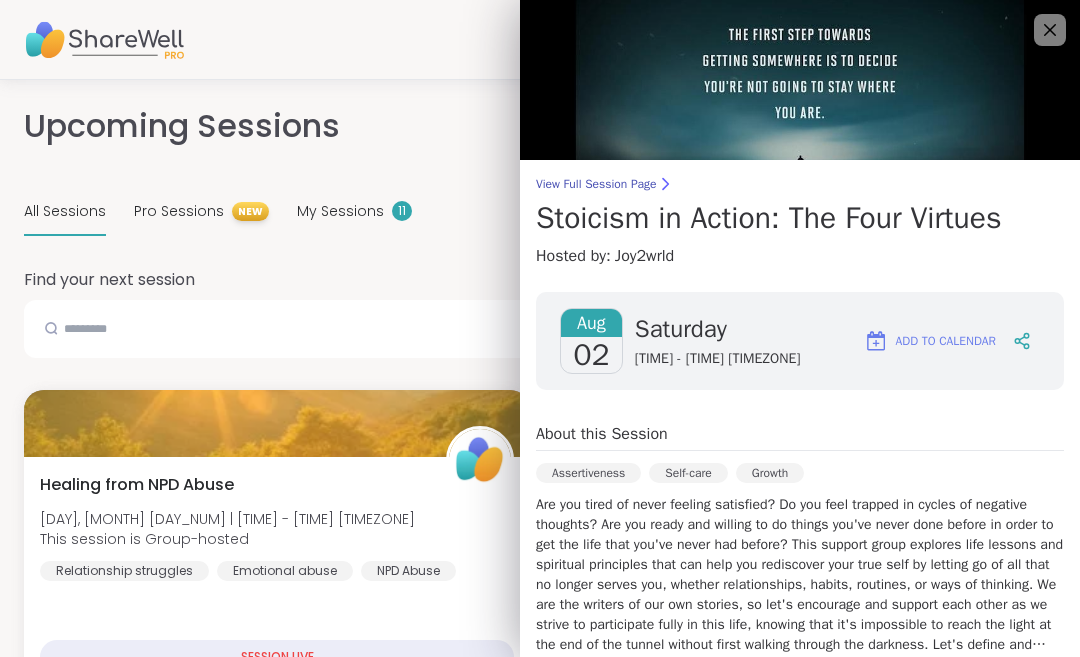 click at bounding box center [800, 80] 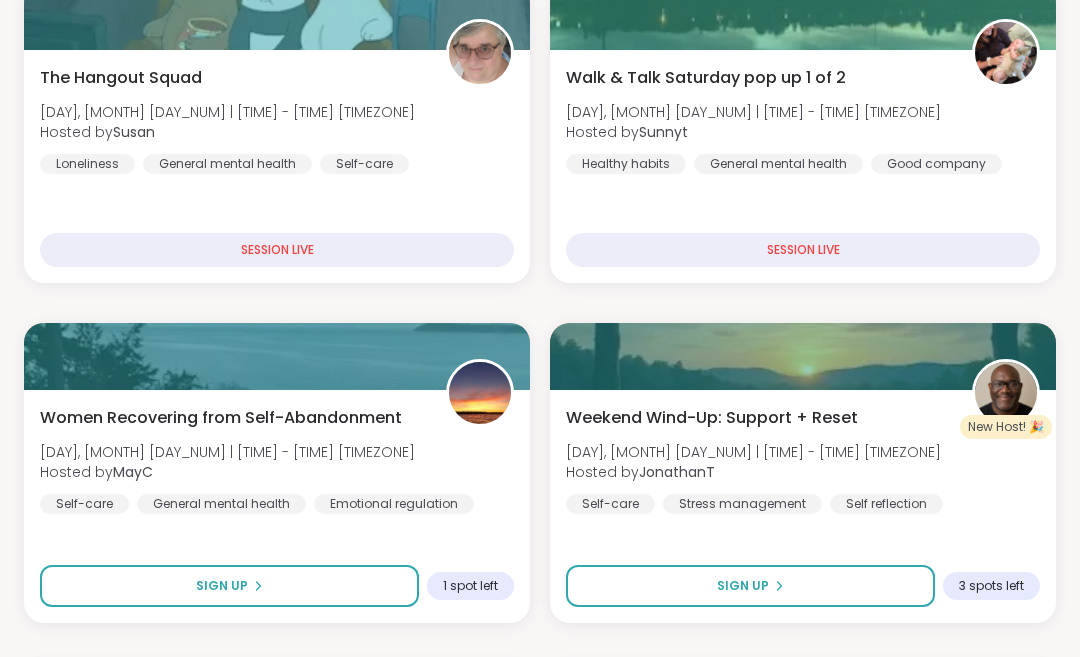 scroll, scrollTop: 747, scrollLeft: 0, axis: vertical 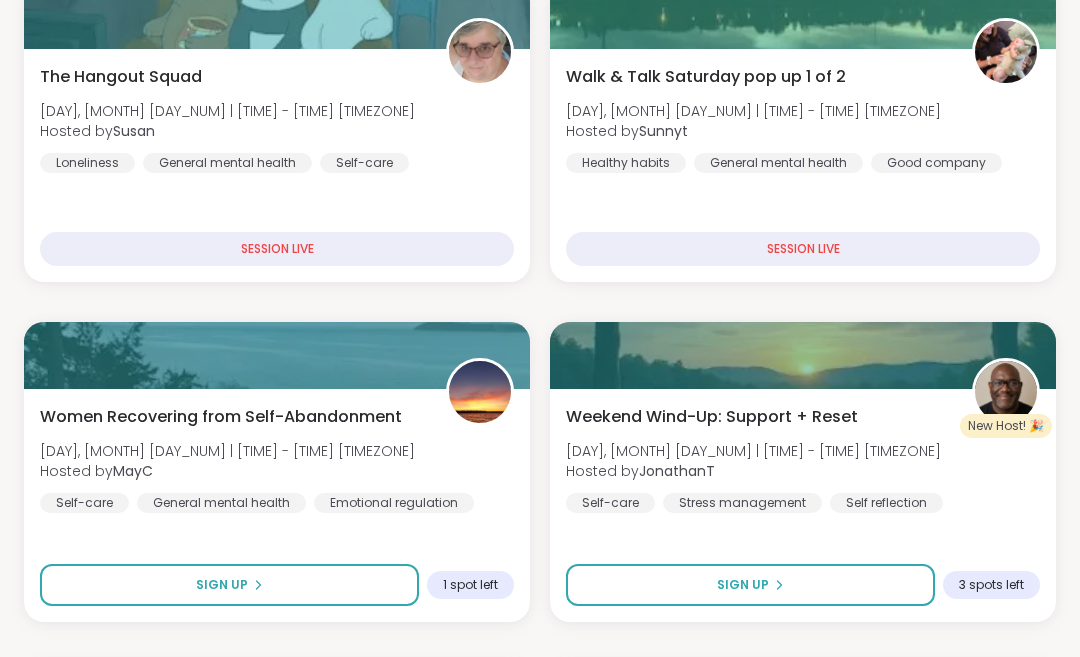 click on "Sign Up" at bounding box center [229, 586] 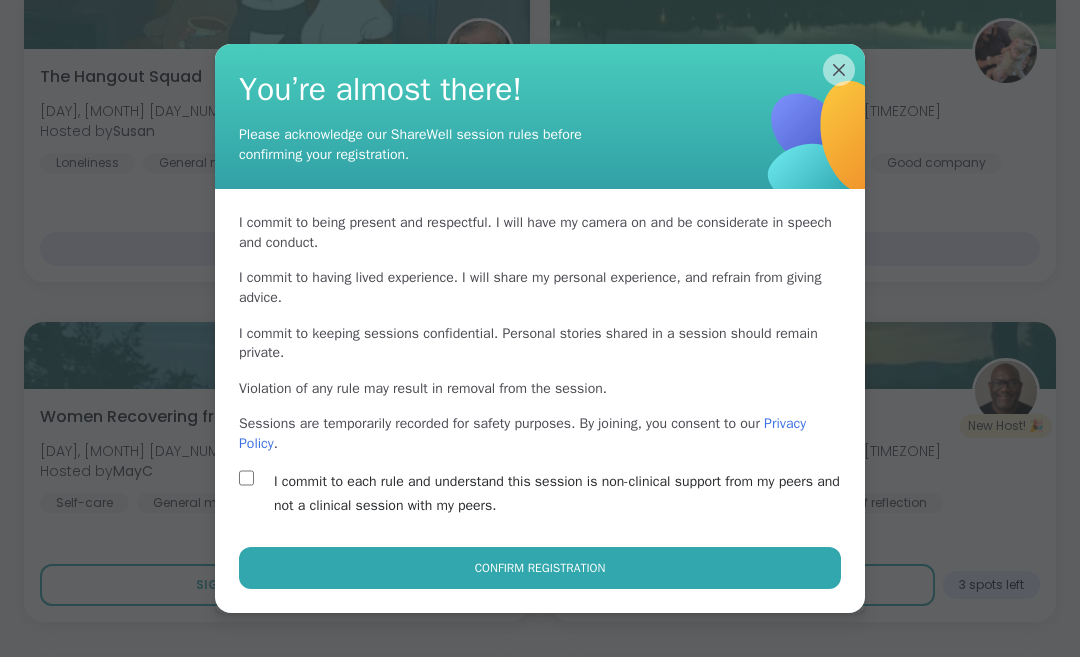 click on "Confirm Registration" at bounding box center (540, 568) 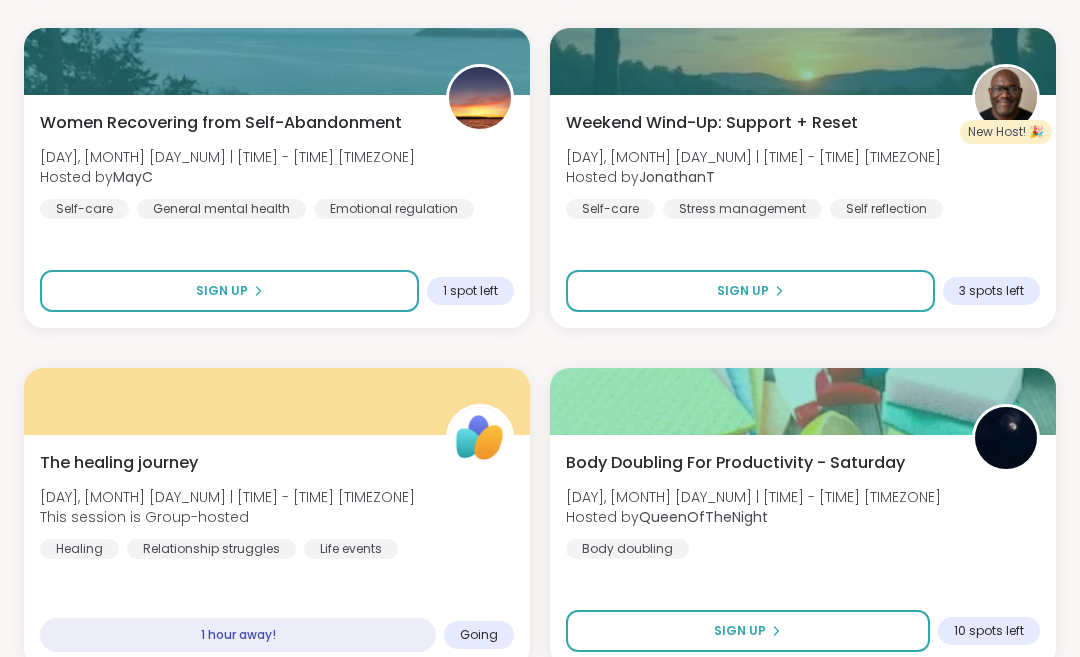 scroll, scrollTop: 1042, scrollLeft: 0, axis: vertical 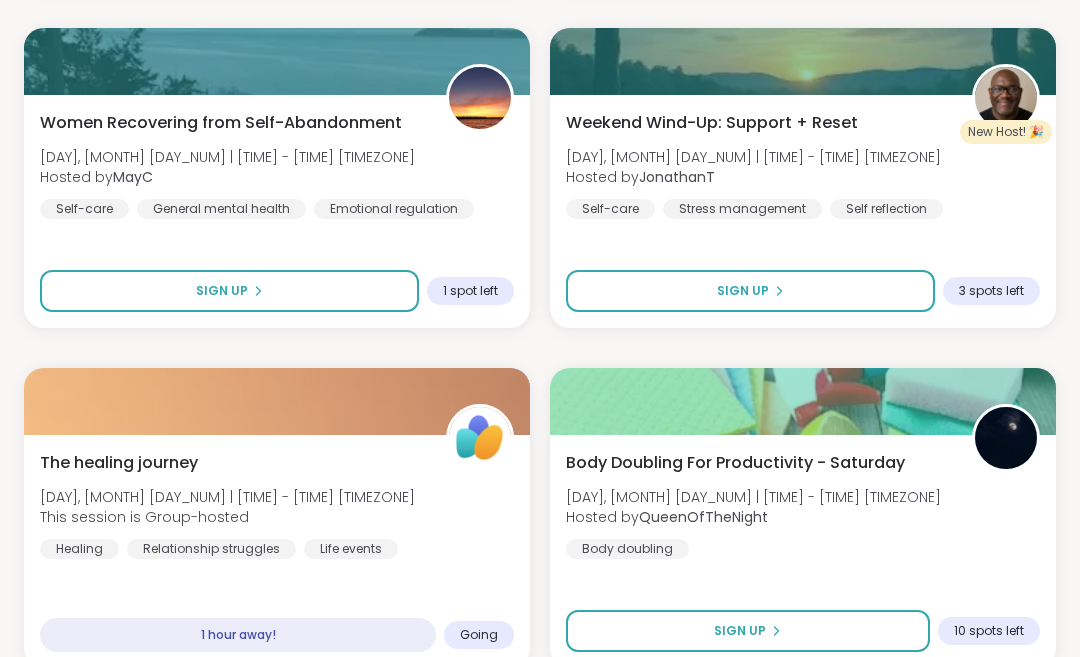 click on "The healing journey [DAY], [MONTH] [DAY_NUM] | [TIME] - [TIME] [TIMEZONE] This session is Group-hosted Healing Relationship struggles Life events [TIME] away! Going" at bounding box center [277, 551] 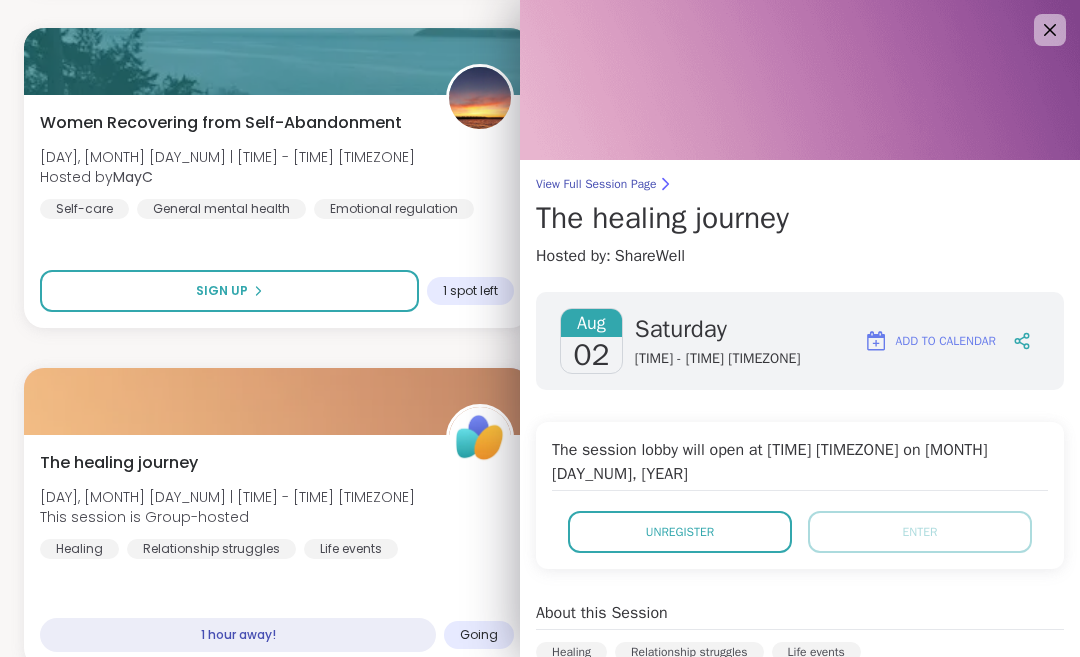 click on "Unregister" at bounding box center (680, 532) 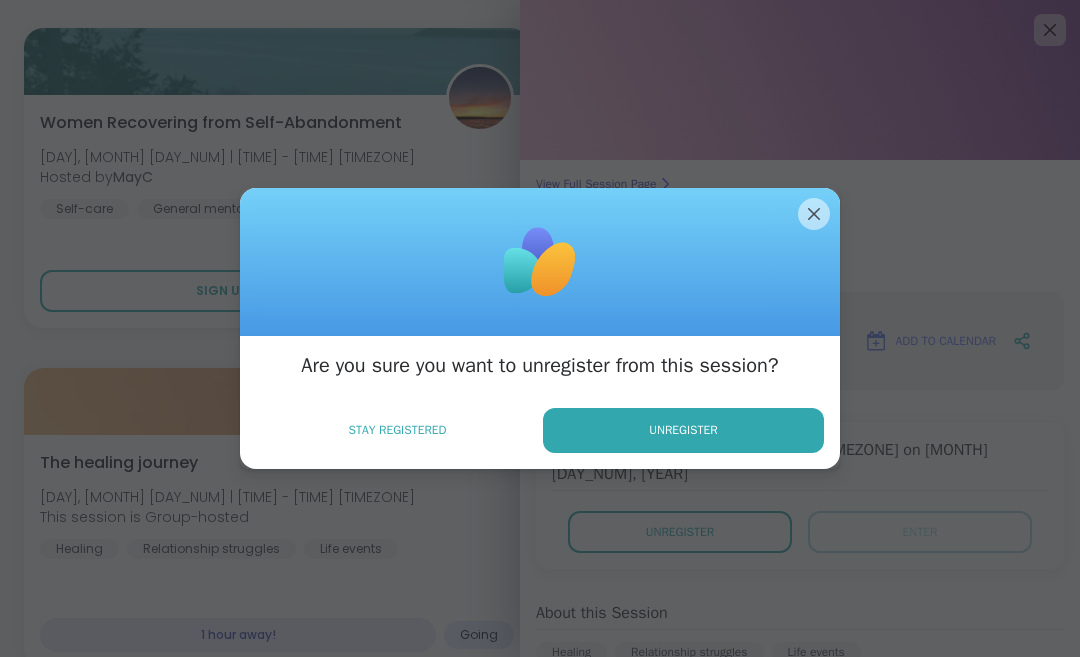 click on "Unregister" at bounding box center (683, 430) 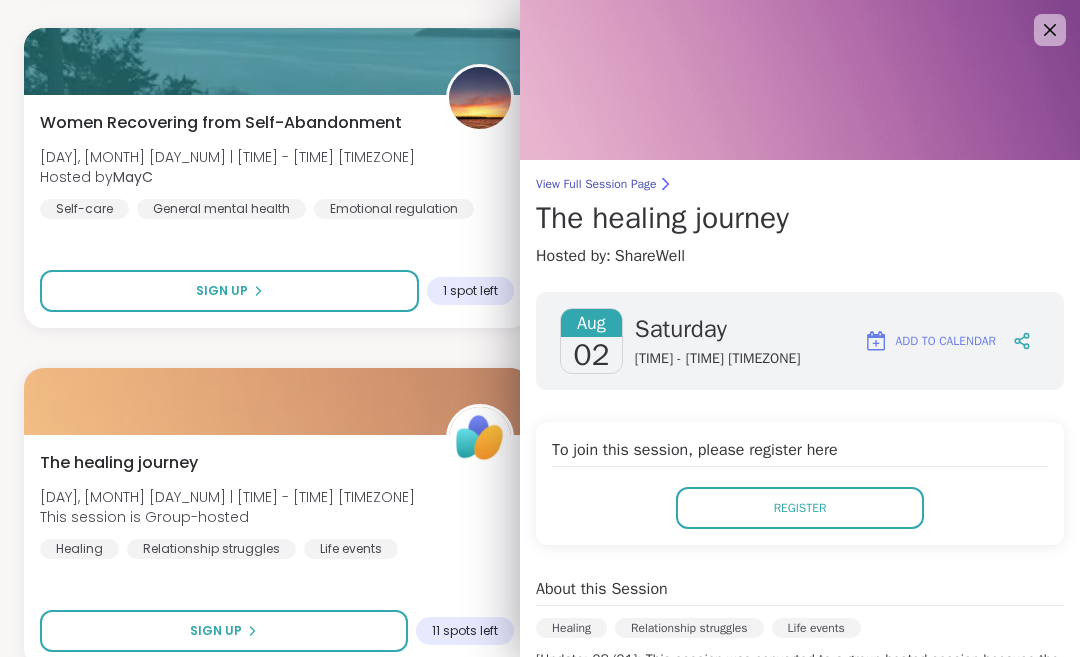 click 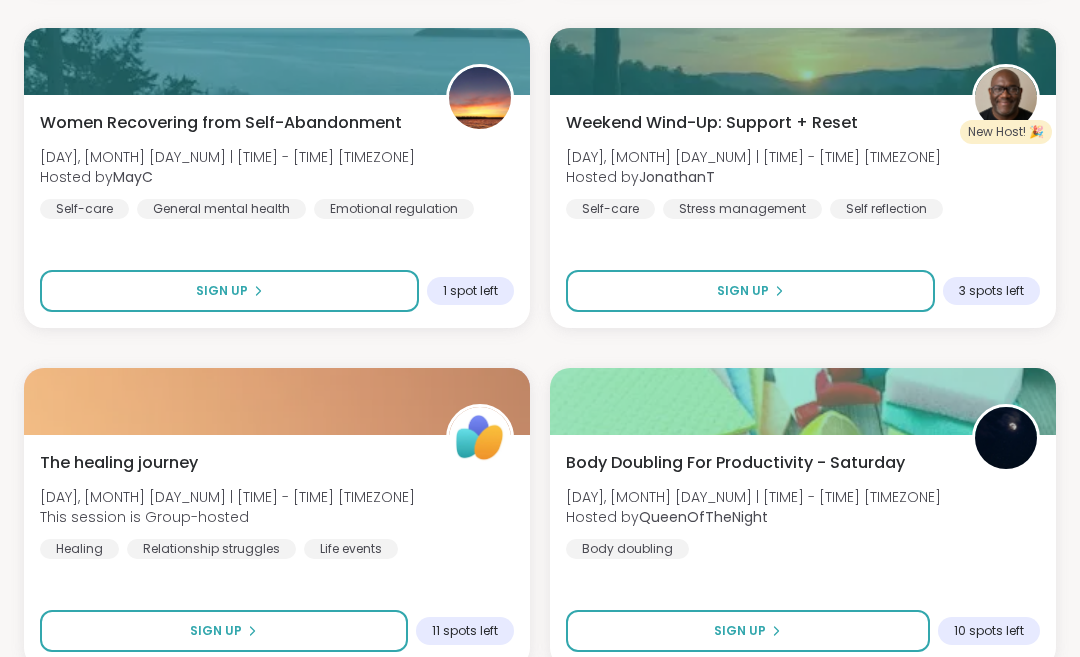 click on "Sign Up" at bounding box center (229, 291) 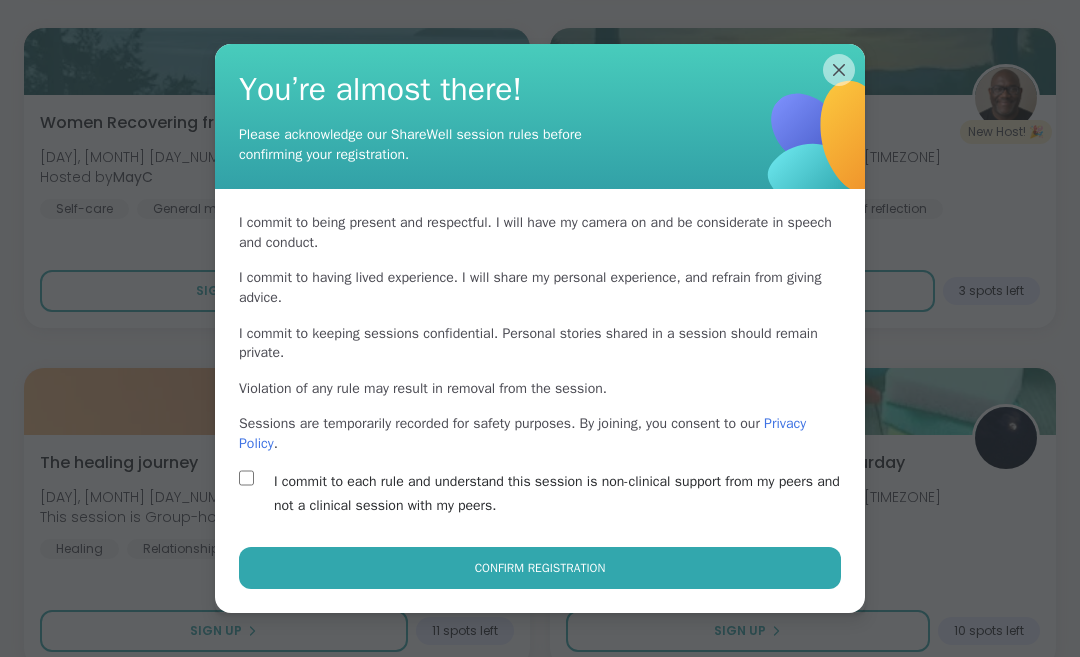 click on "Confirm Registration" at bounding box center [540, 568] 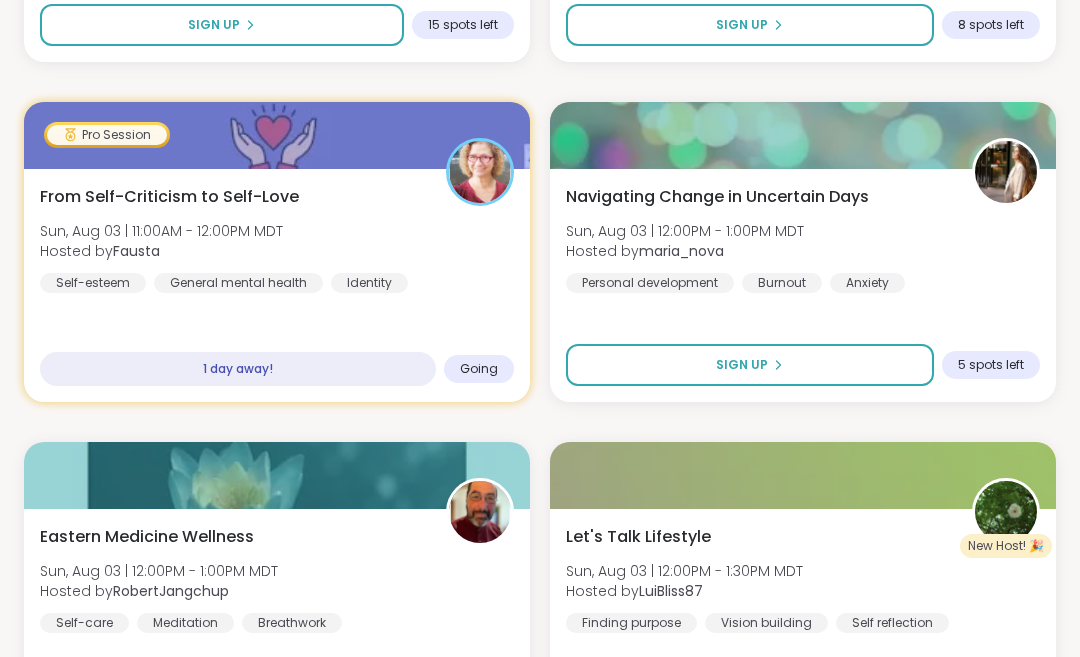 scroll, scrollTop: 5729, scrollLeft: 0, axis: vertical 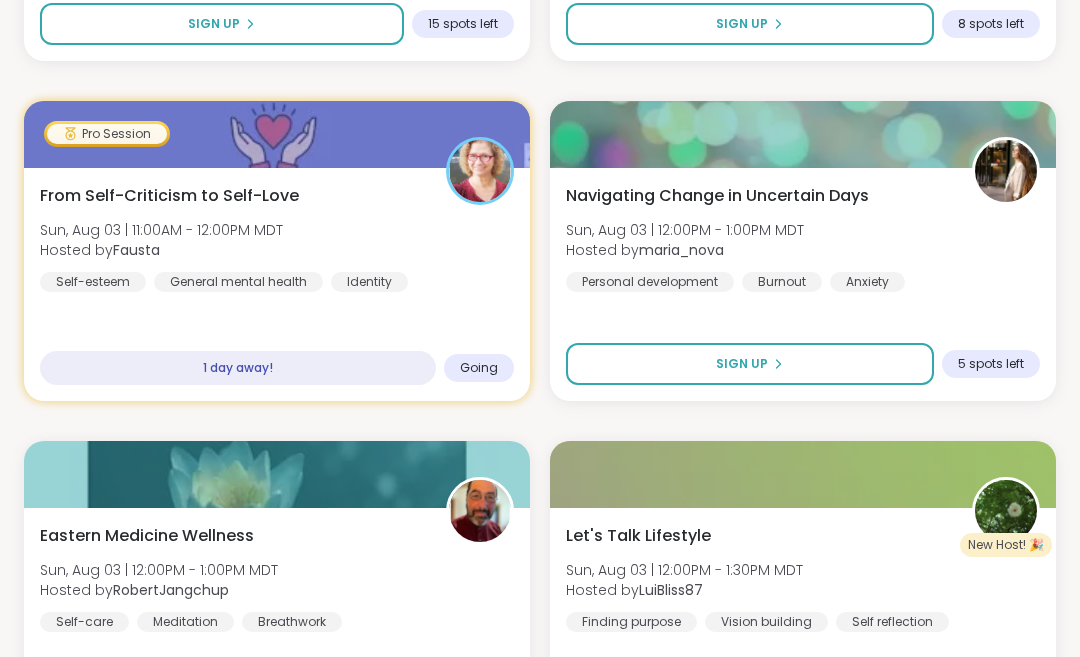 click on "Sign Up" at bounding box center (750, 364) 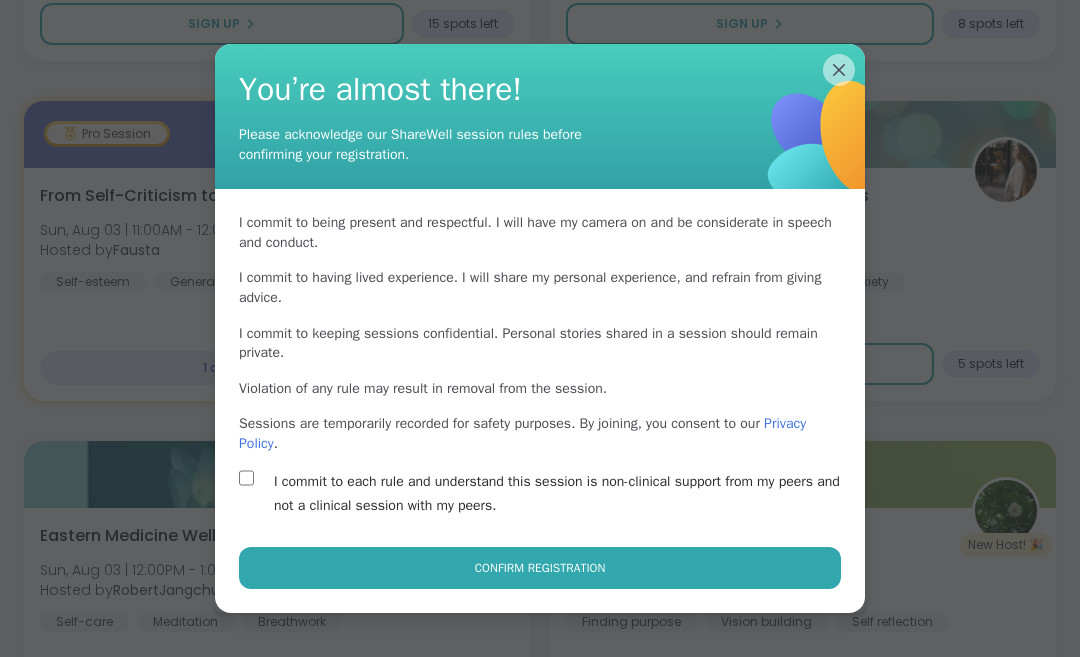 click on "Confirm Registration" at bounding box center [540, 568] 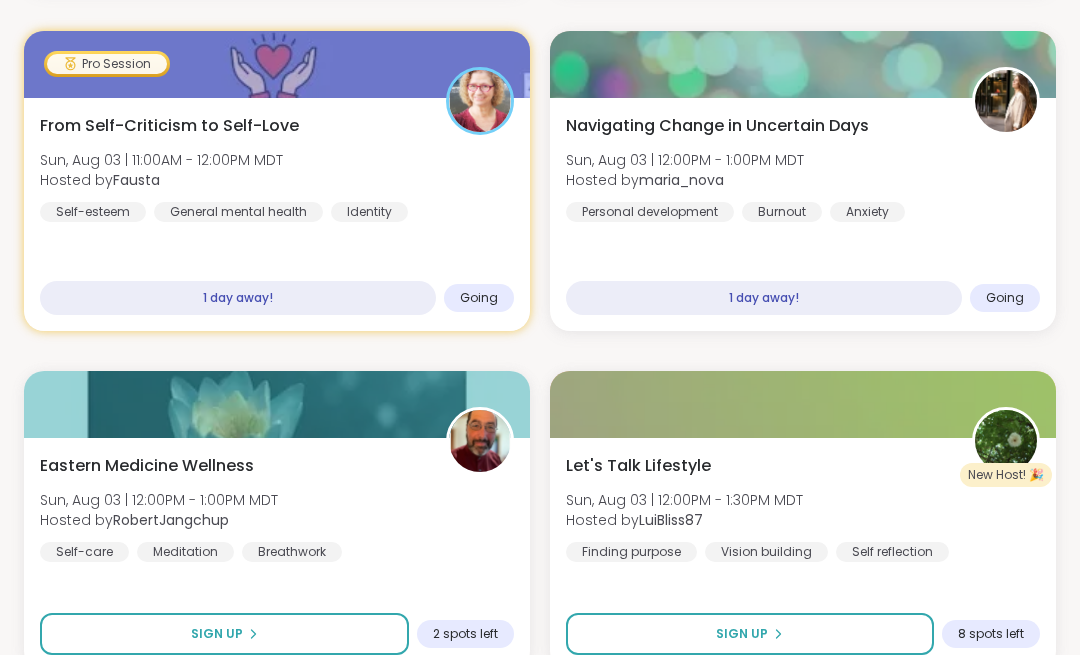 scroll, scrollTop: 5796, scrollLeft: 0, axis: vertical 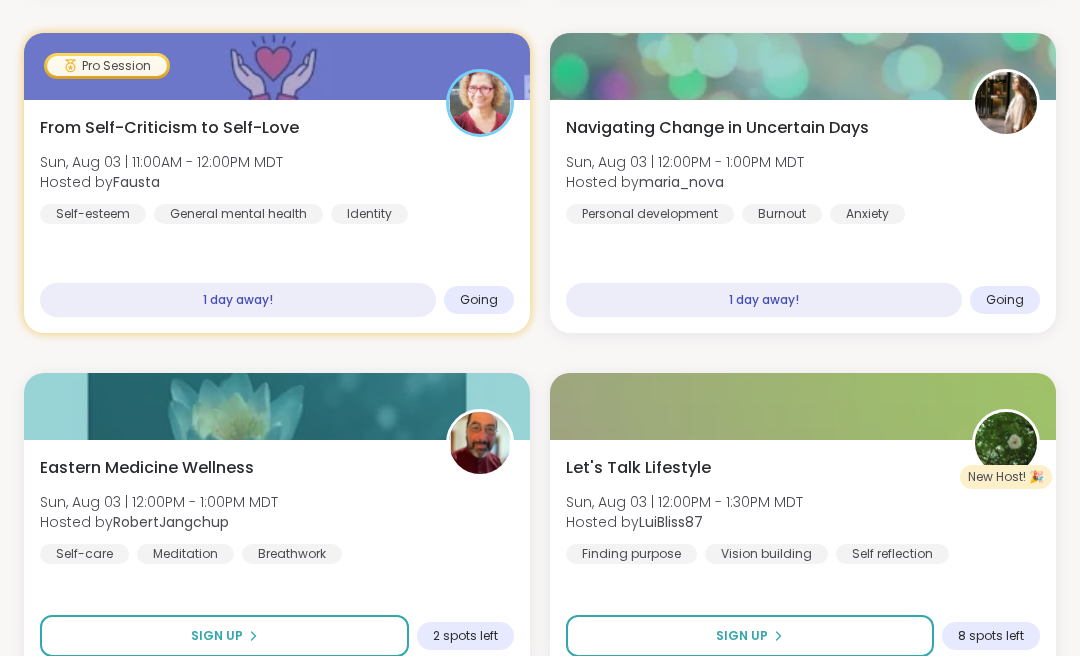 click on "Load more sessions" at bounding box center (540, 715) 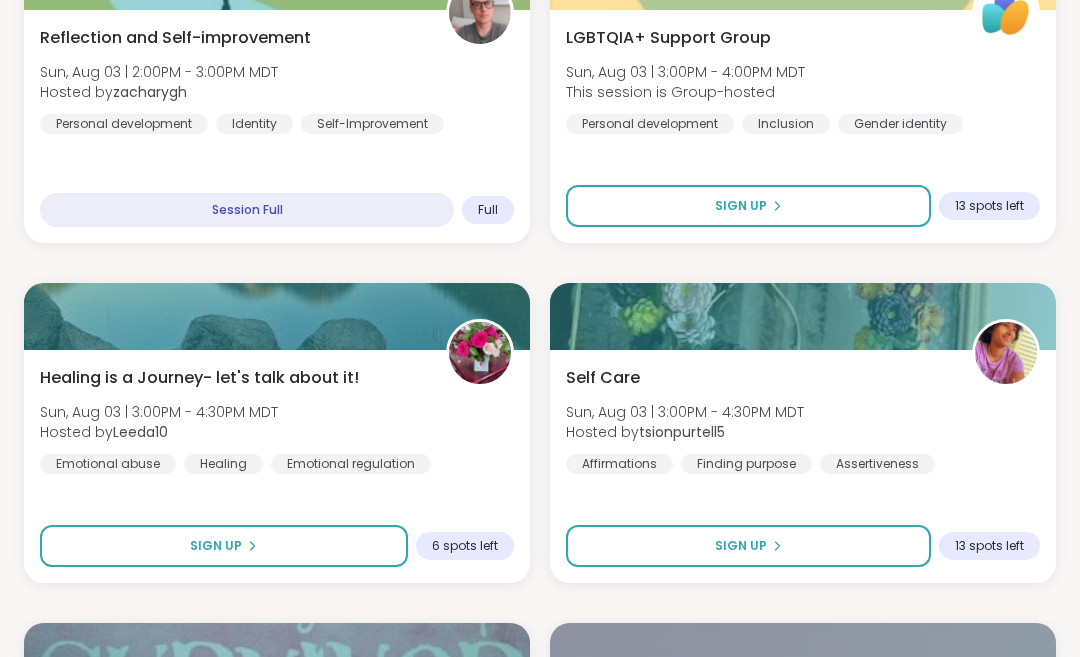 scroll, scrollTop: 7249, scrollLeft: 0, axis: vertical 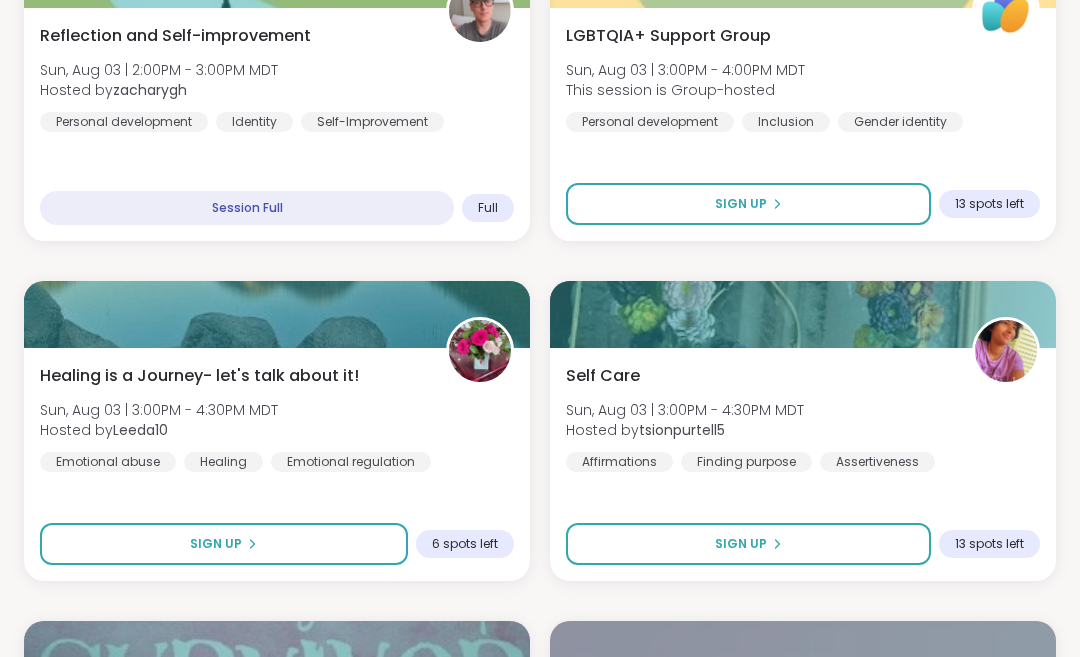 click on "Sign Up" at bounding box center (748, 544) 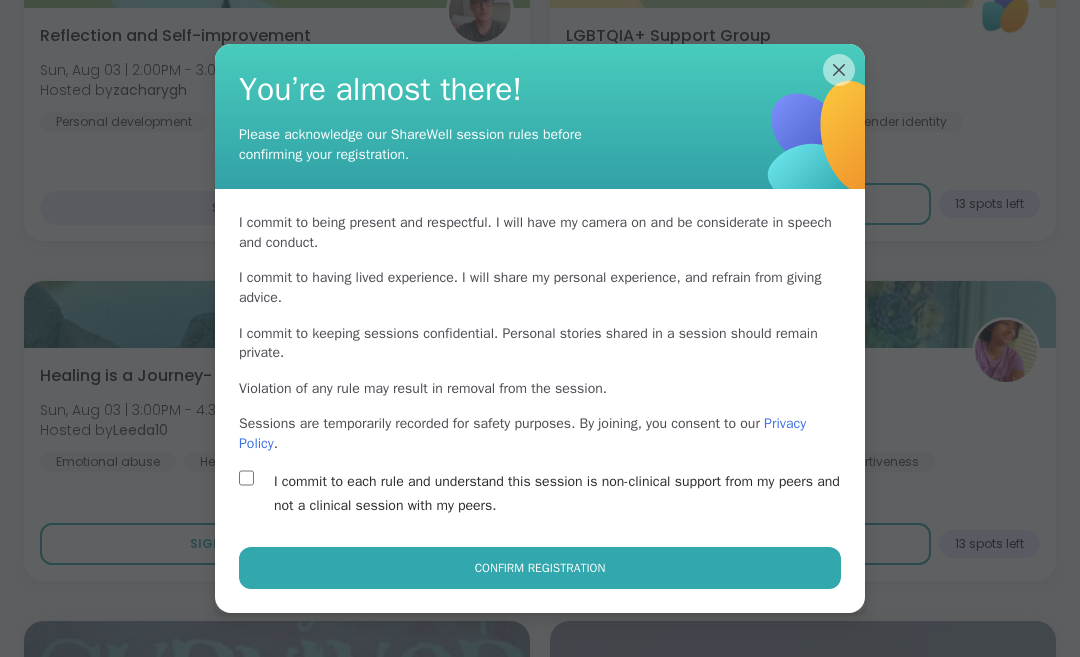 click on "Confirm Registration" at bounding box center [540, 568] 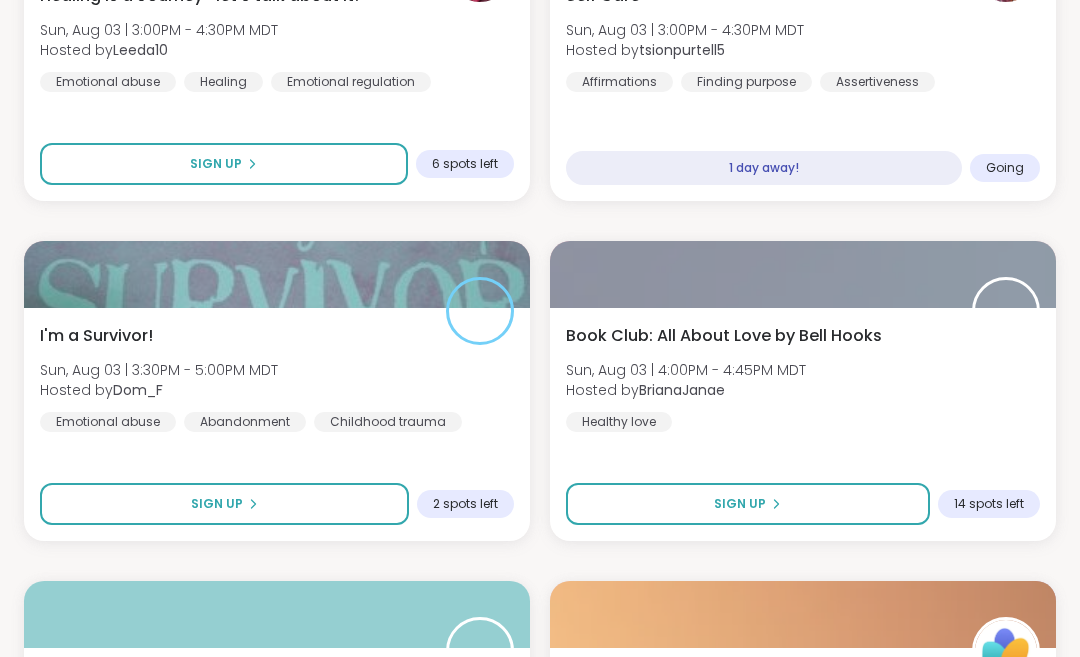 scroll, scrollTop: 7642, scrollLeft: 0, axis: vertical 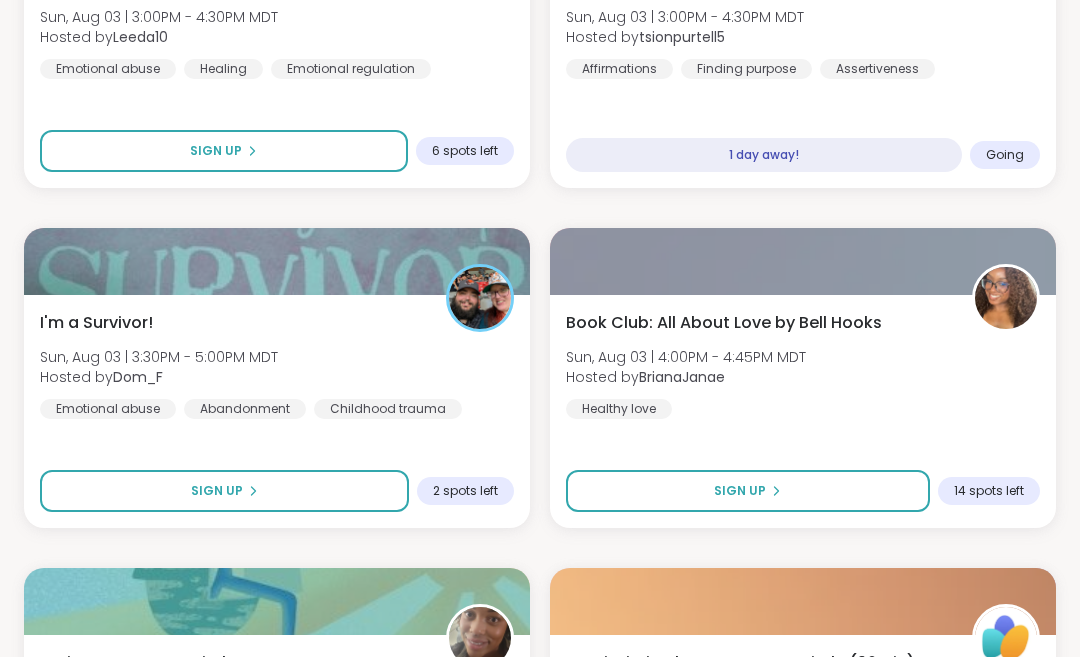 click on "Sign Up" at bounding box center [740, 491] 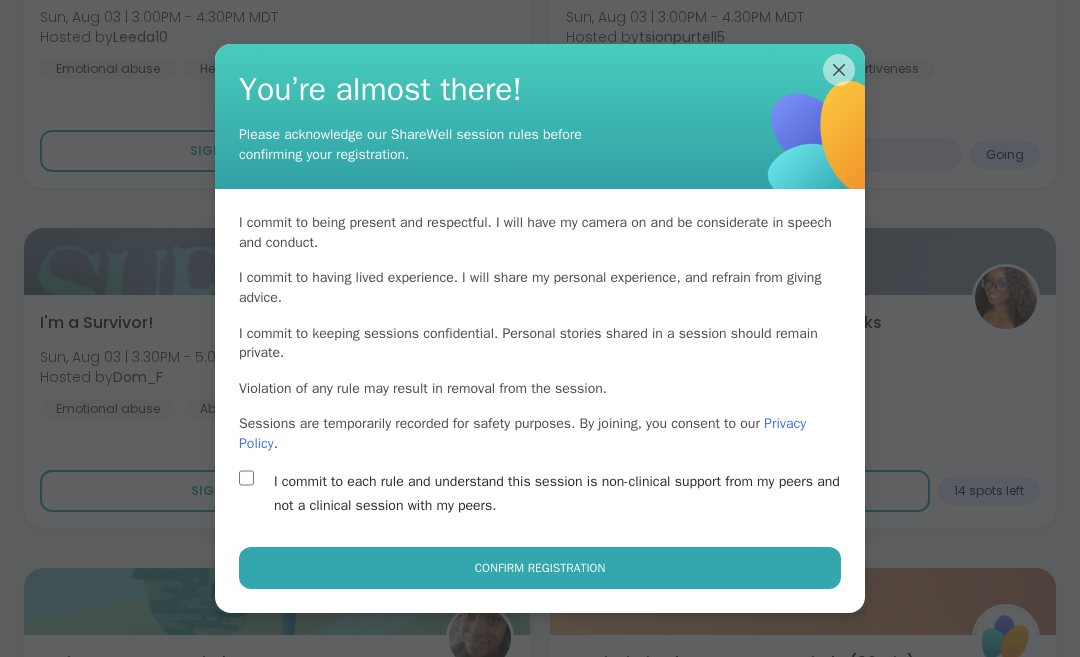 click on "Confirm Registration" at bounding box center (540, 568) 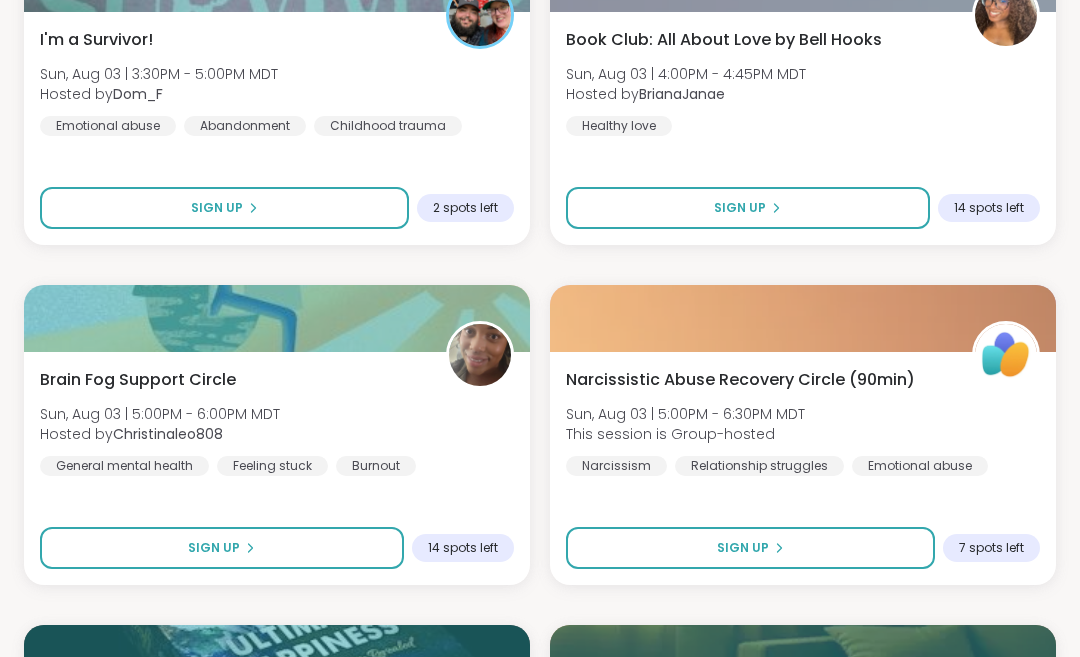 scroll, scrollTop: 7926, scrollLeft: 0, axis: vertical 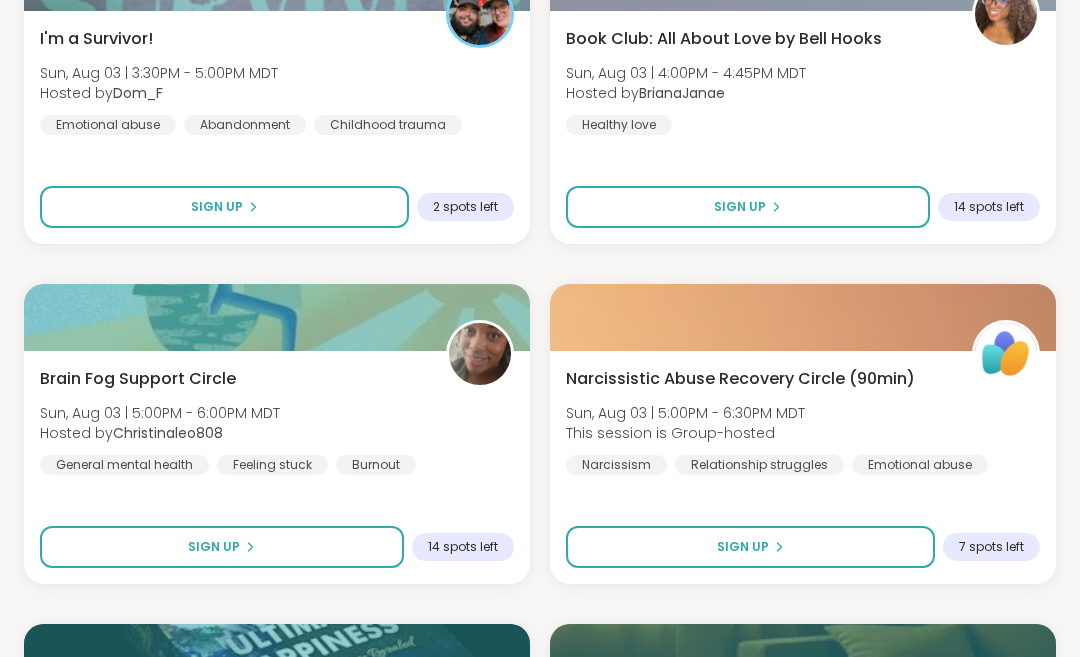 click on "Sign Up" at bounding box center [222, 547] 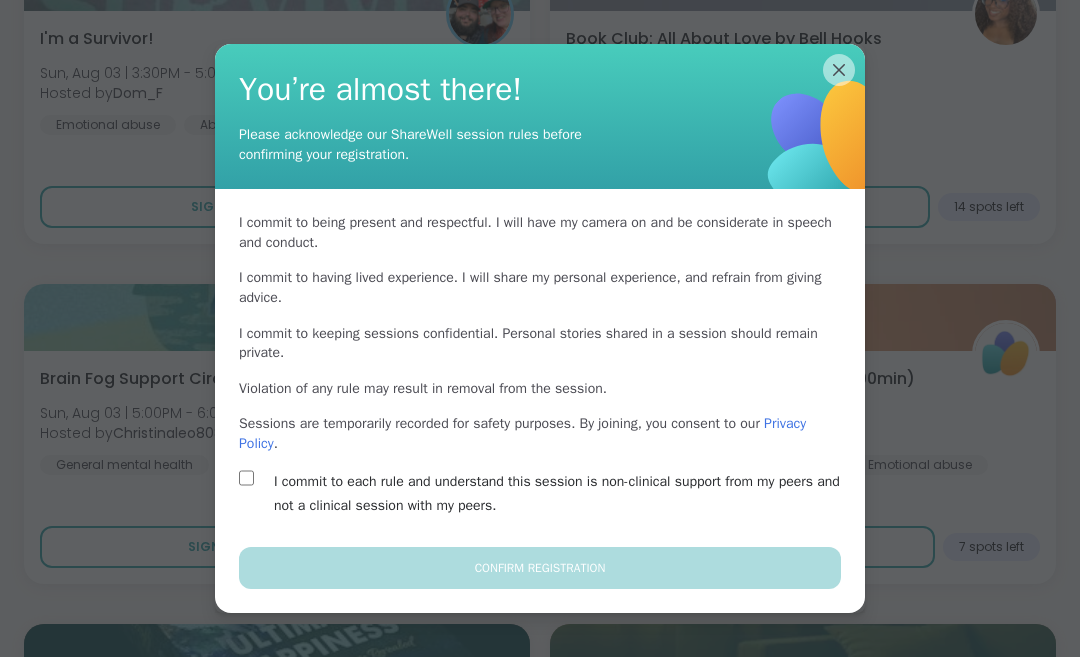click on "I commit to each rule and understand this session is non-clinical support from my peers and not a clinical session with my peers." at bounding box center [540, 494] 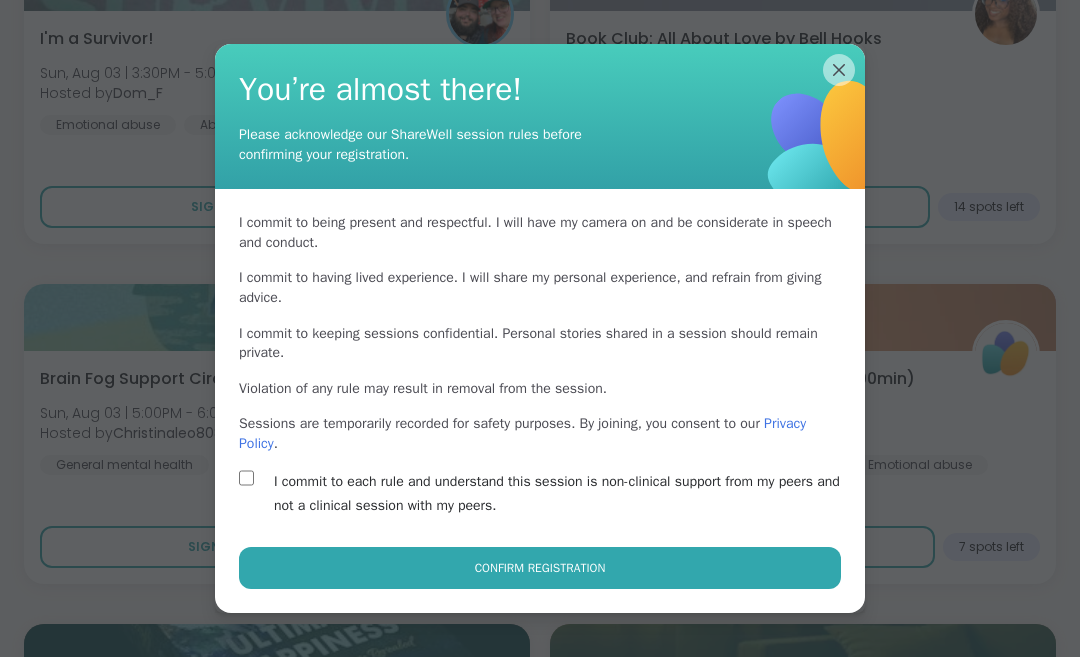 click on "Confirm Registration" at bounding box center (540, 568) 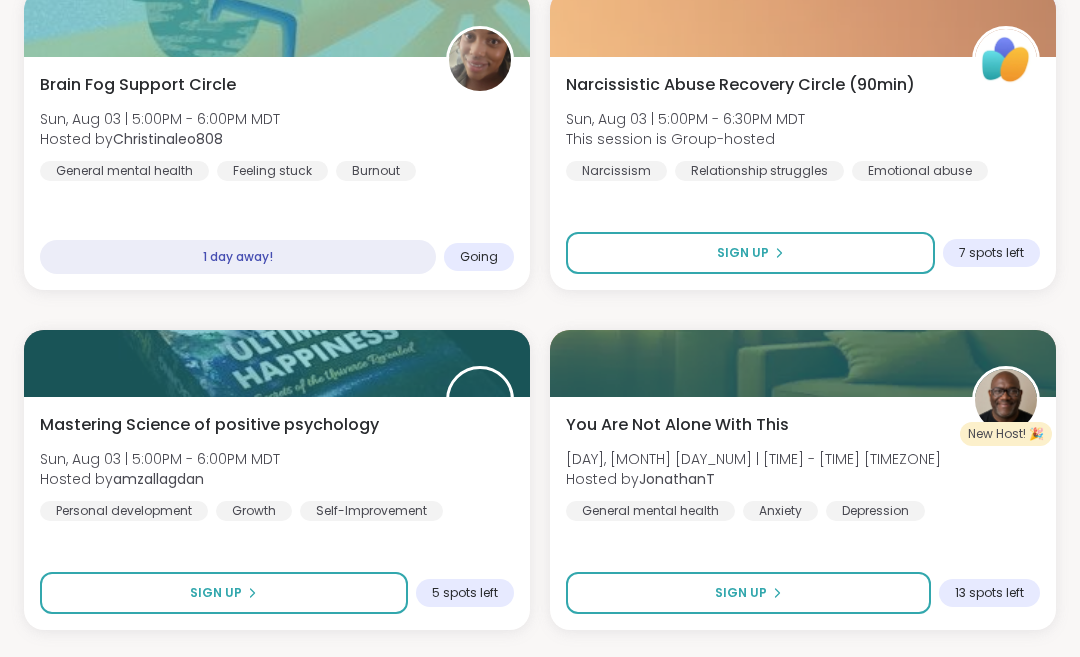 scroll, scrollTop: 8220, scrollLeft: 0, axis: vertical 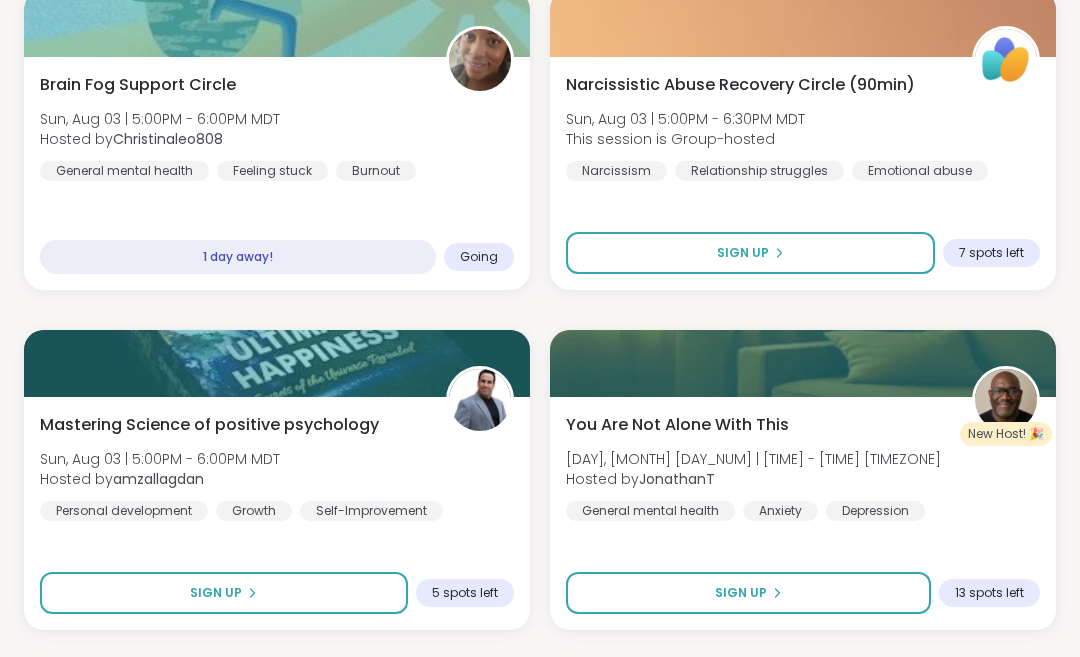 click on "Brain Fog Support Circle [DAY], [MONTH] [DAY_NUM] | [TIME] - [TIME] [TIMEZONE] Hosted by [USERNAME] General mental health Feeling stuck Burnout [TIME] away! Going" at bounding box center (277, 173) 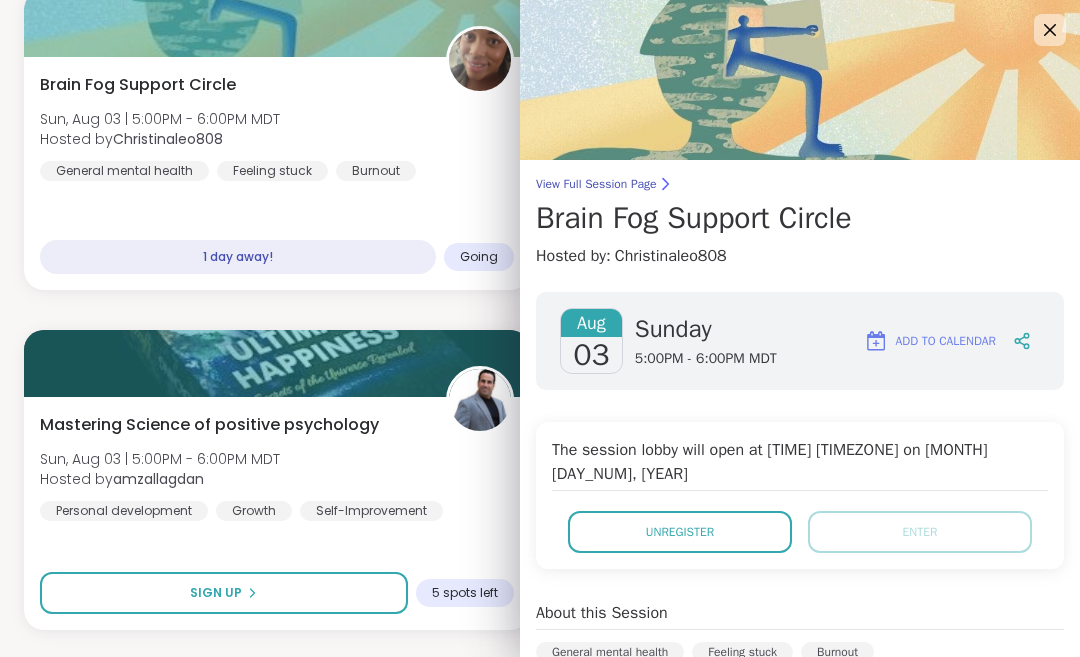 click on "Unregister" at bounding box center [680, 532] 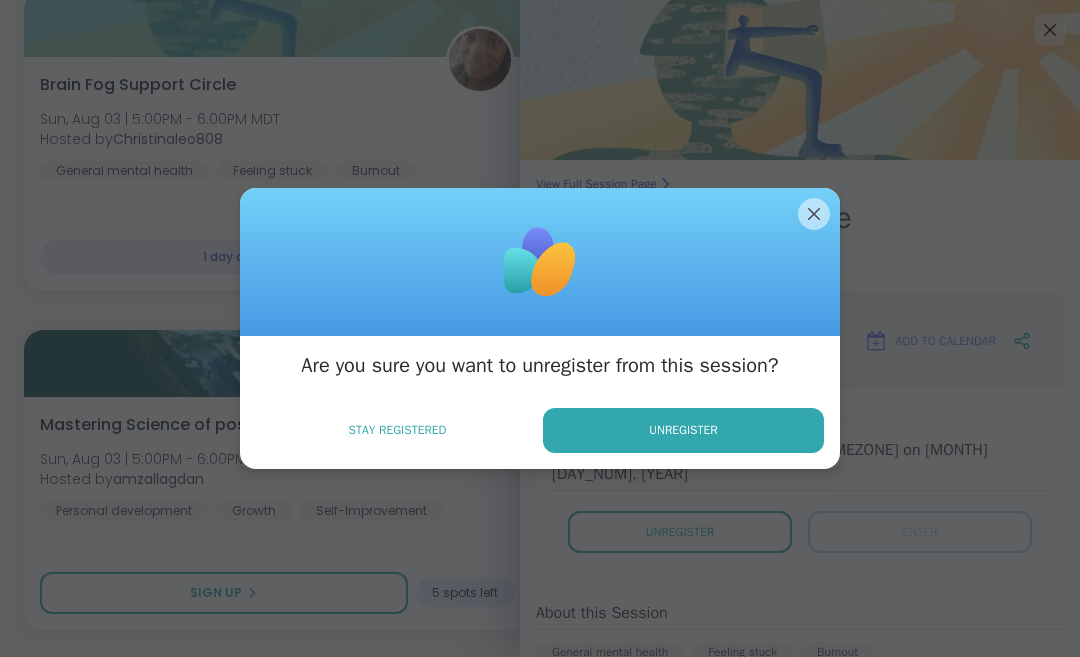 click on "Unregister" at bounding box center (683, 430) 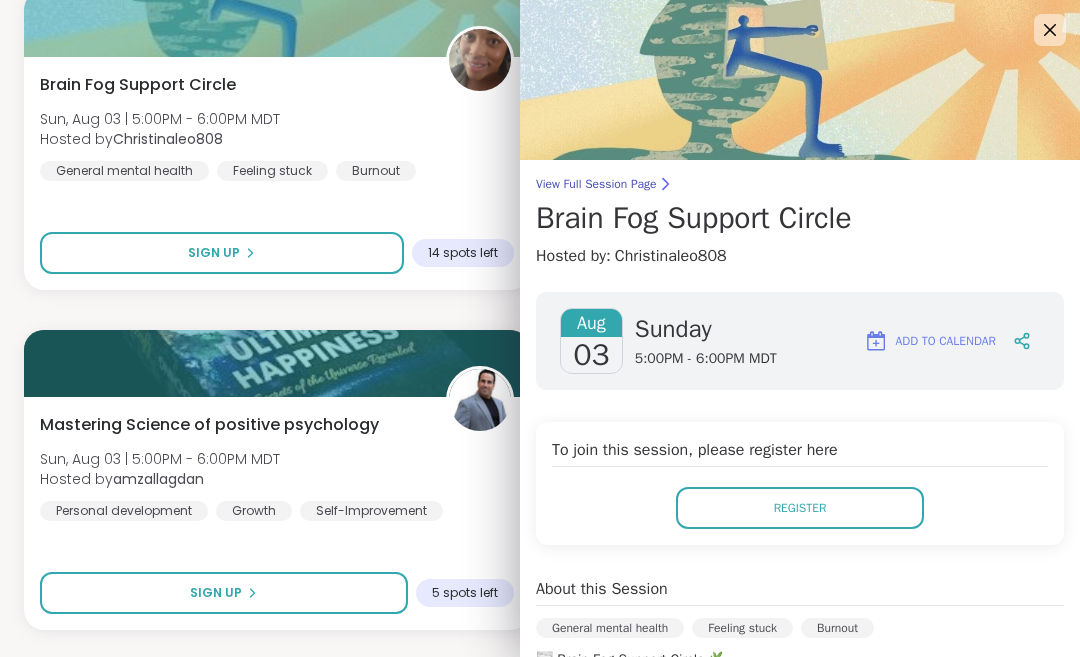 click 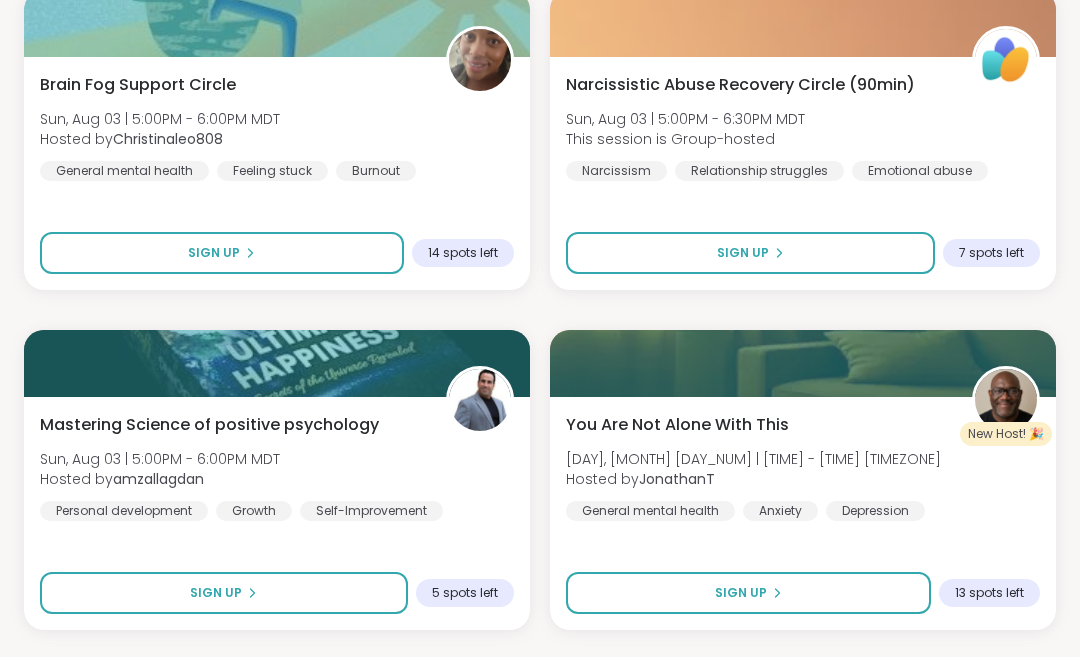 click on "Sign Up" at bounding box center [224, 593] 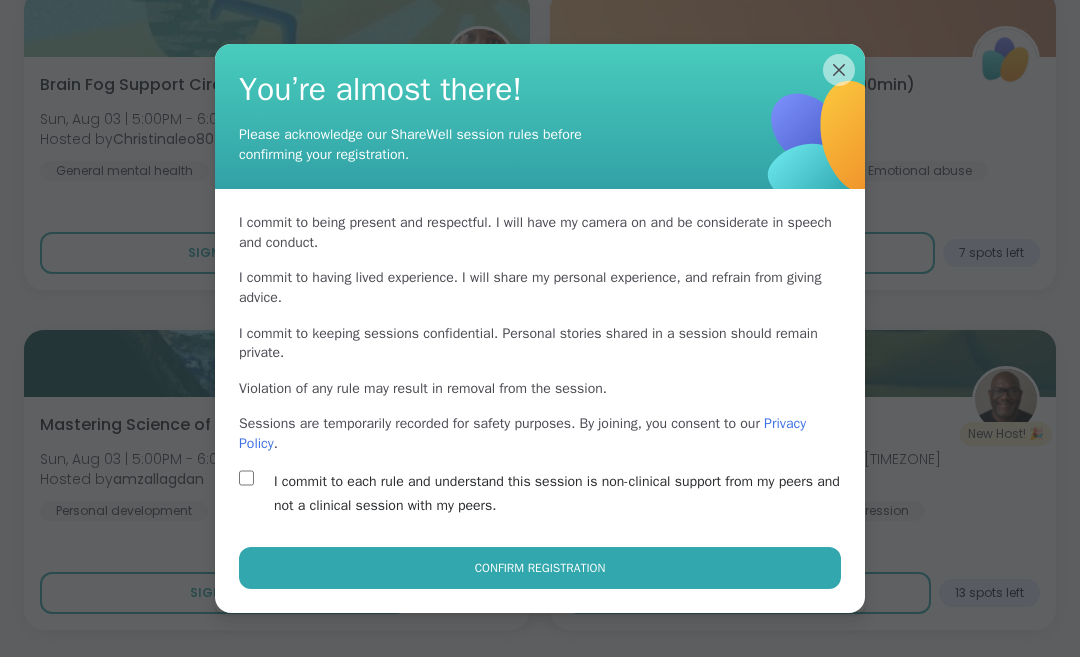 click on "Confirm Registration" at bounding box center [540, 568] 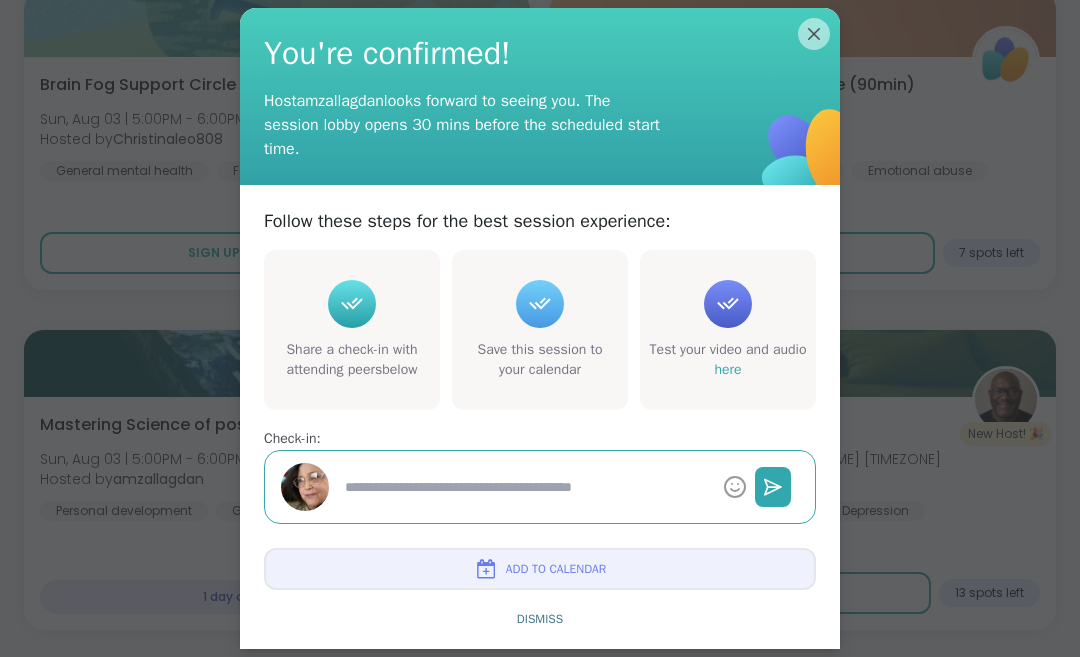 type on "*" 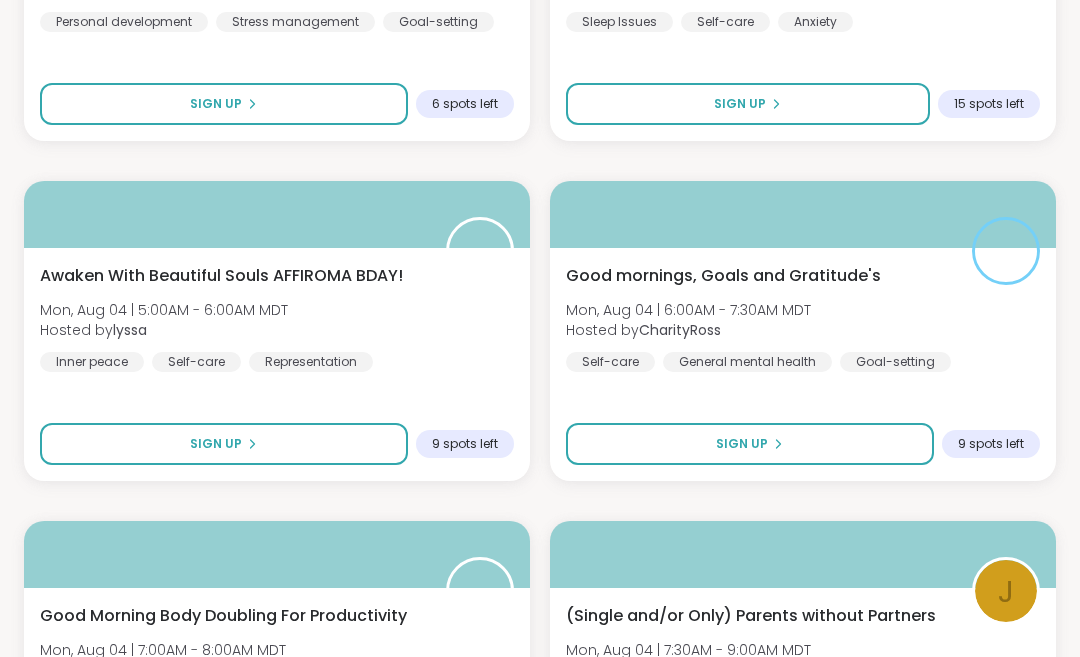 scroll, scrollTop: 9389, scrollLeft: 0, axis: vertical 